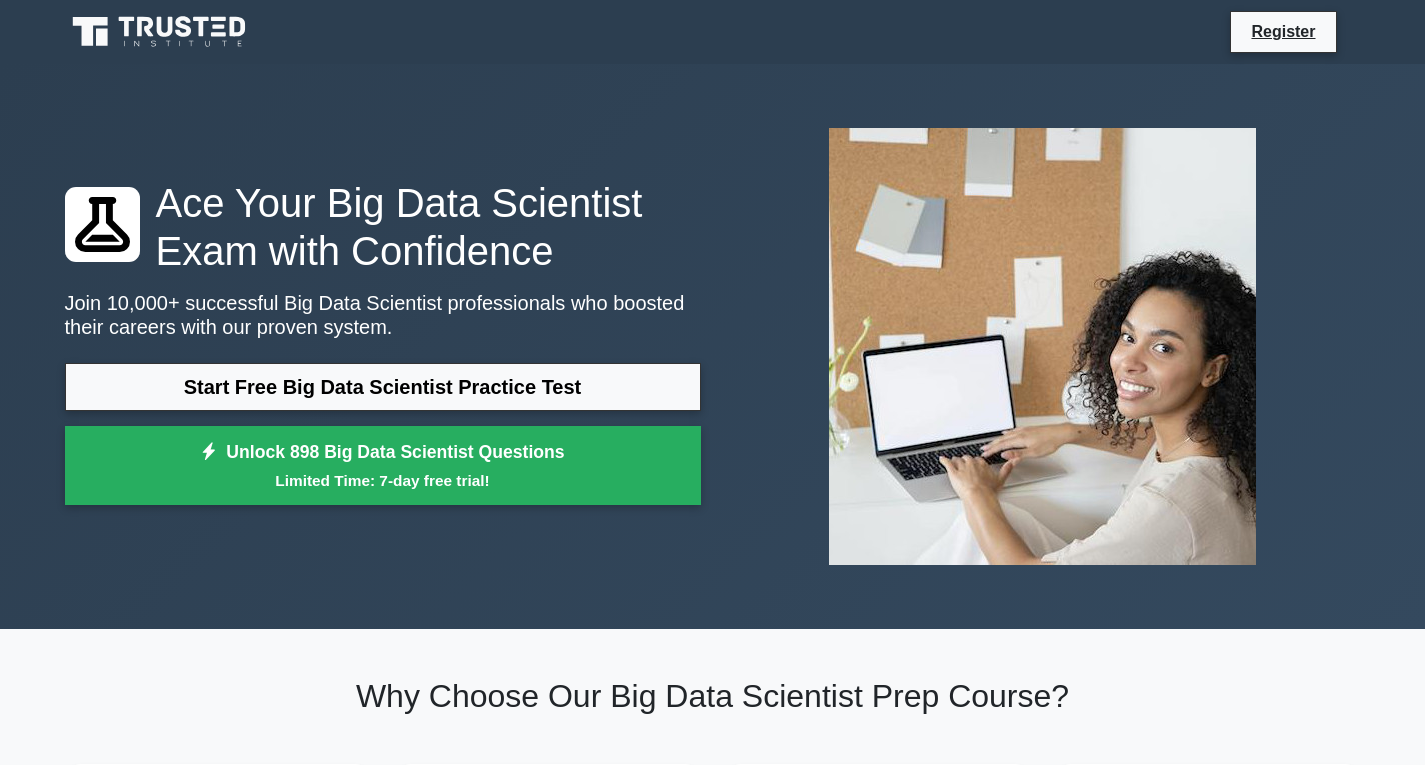 scroll, scrollTop: 1261, scrollLeft: 0, axis: vertical 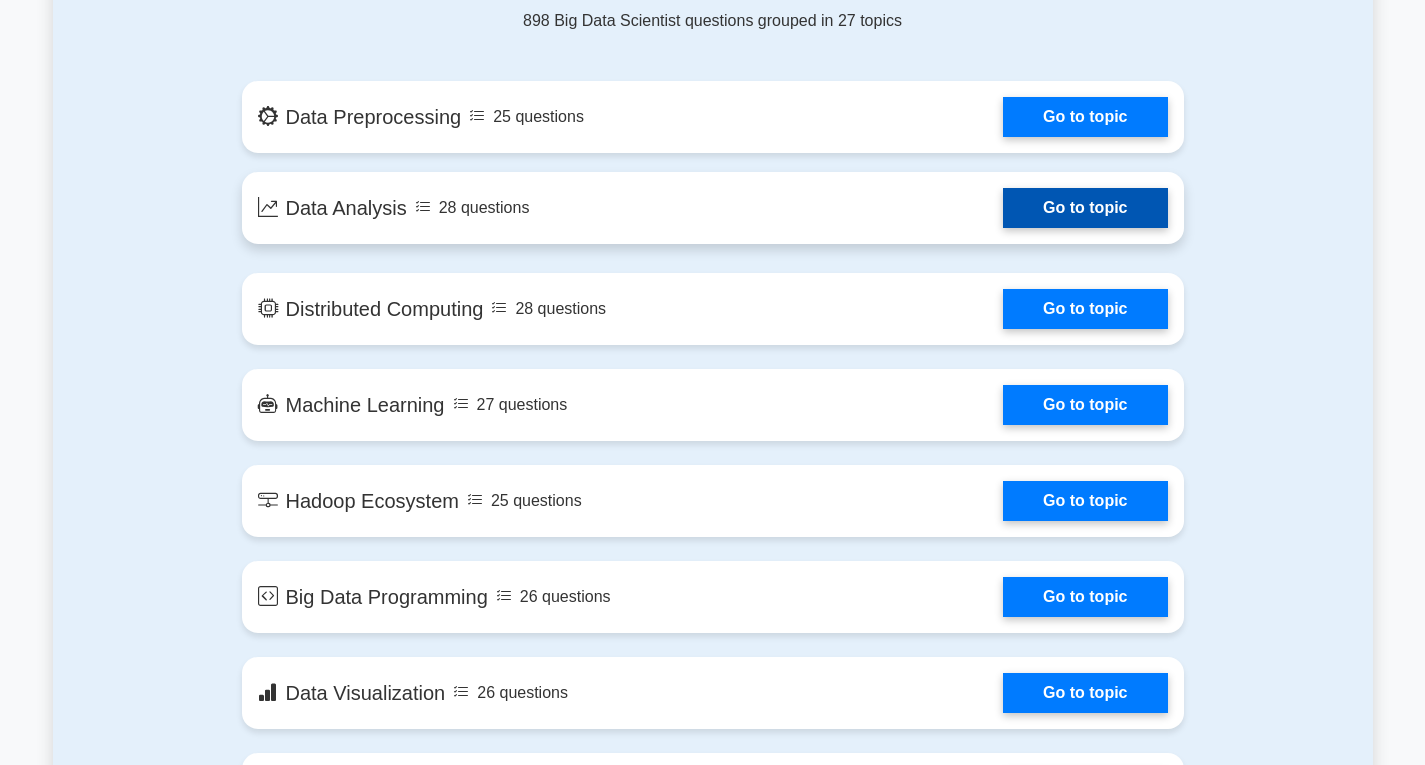 click on "Go to topic" at bounding box center (1085, 208) 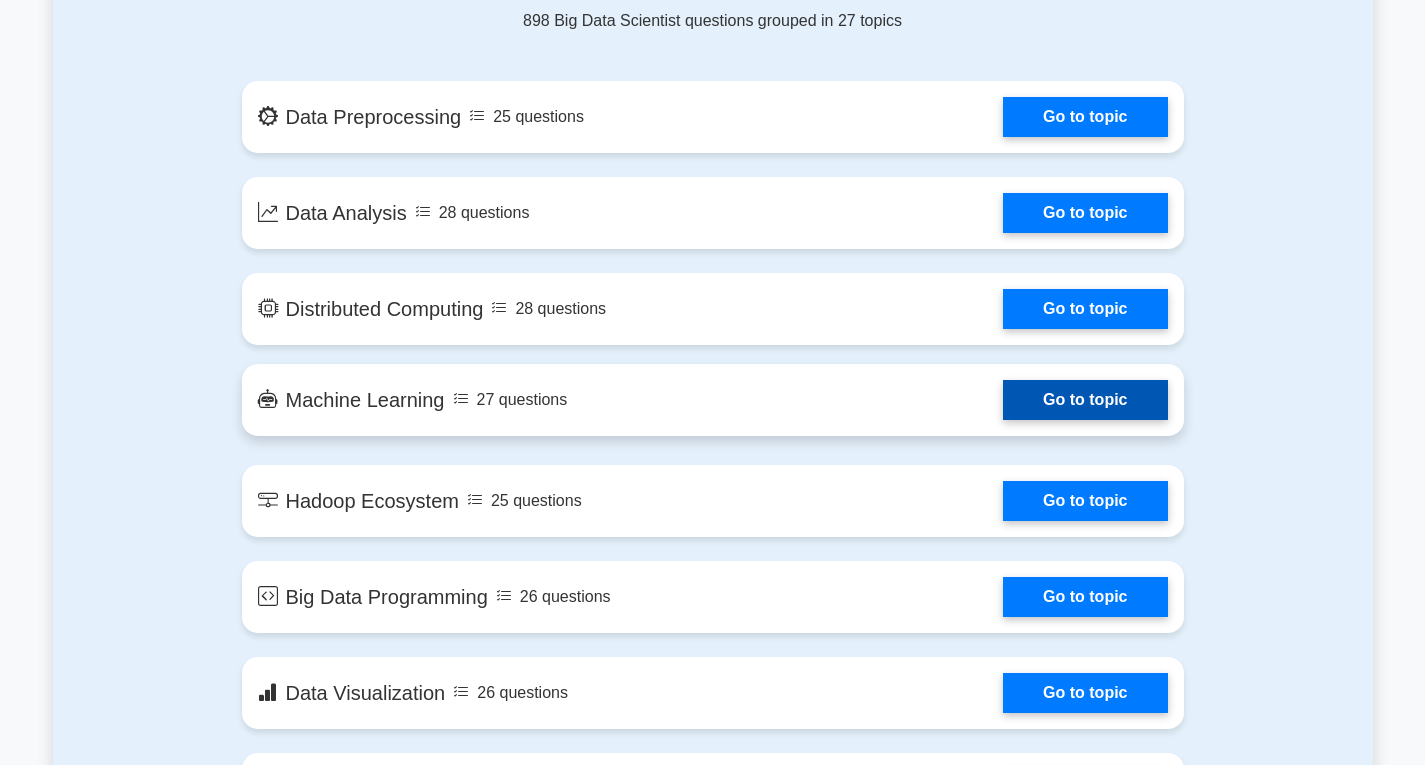click on "Go to topic" at bounding box center [1085, 400] 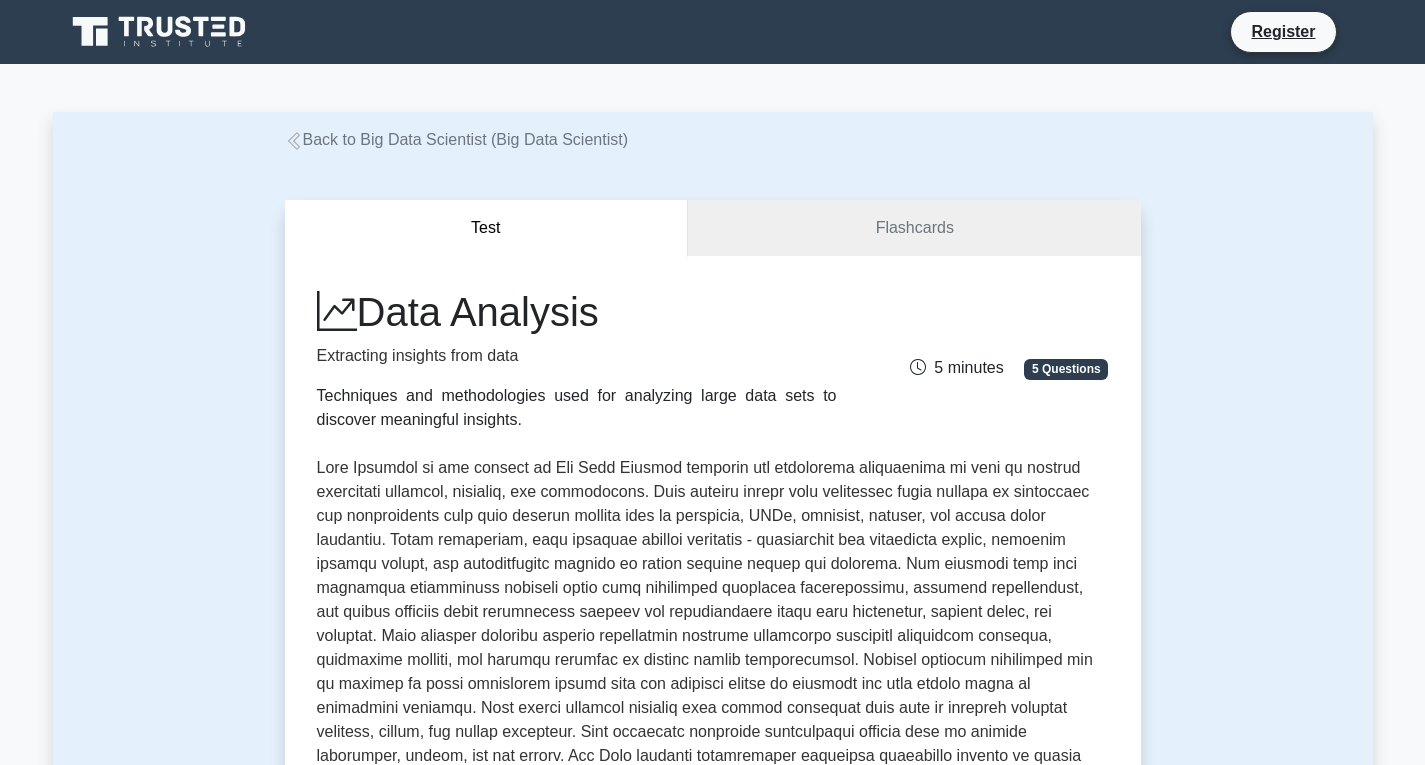 scroll, scrollTop: 0, scrollLeft: 0, axis: both 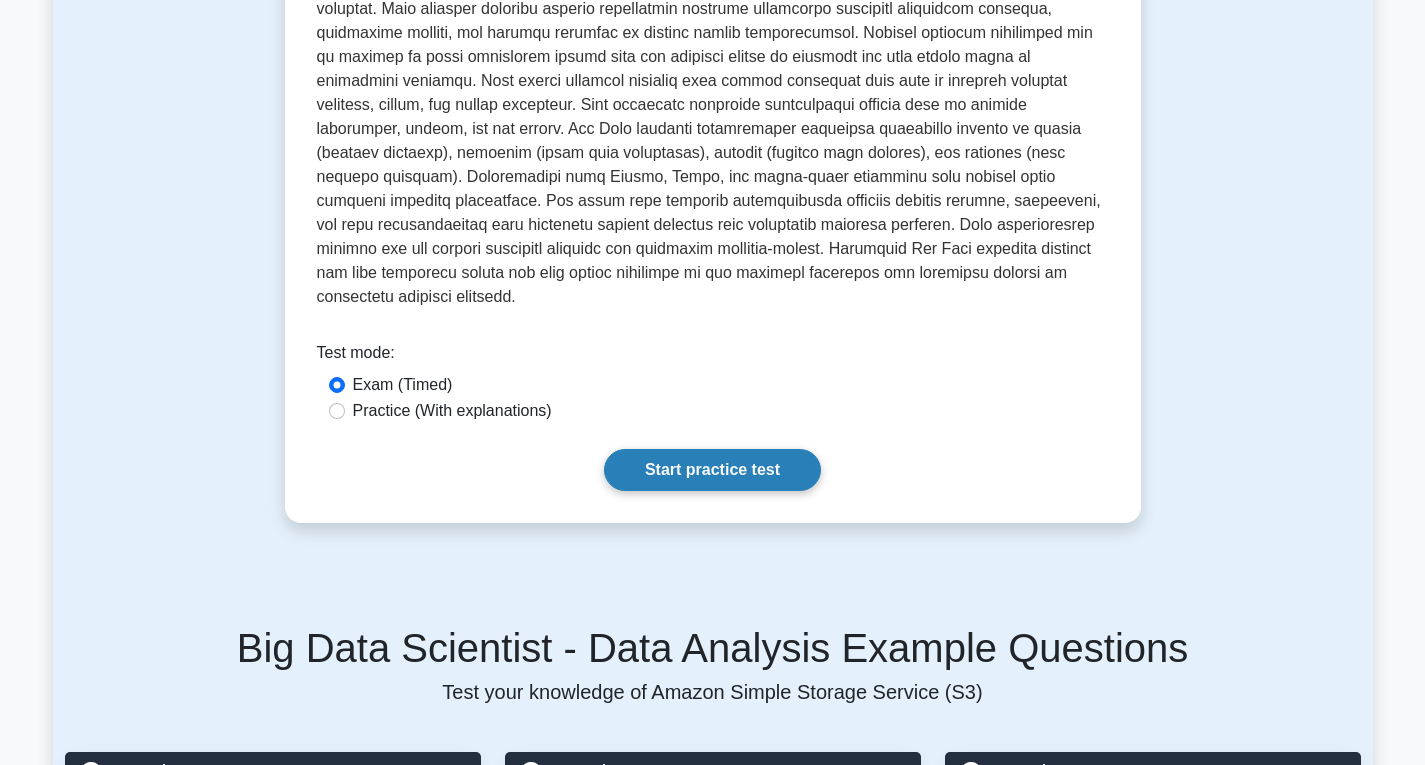 click on "Start practice test" at bounding box center (712, 470) 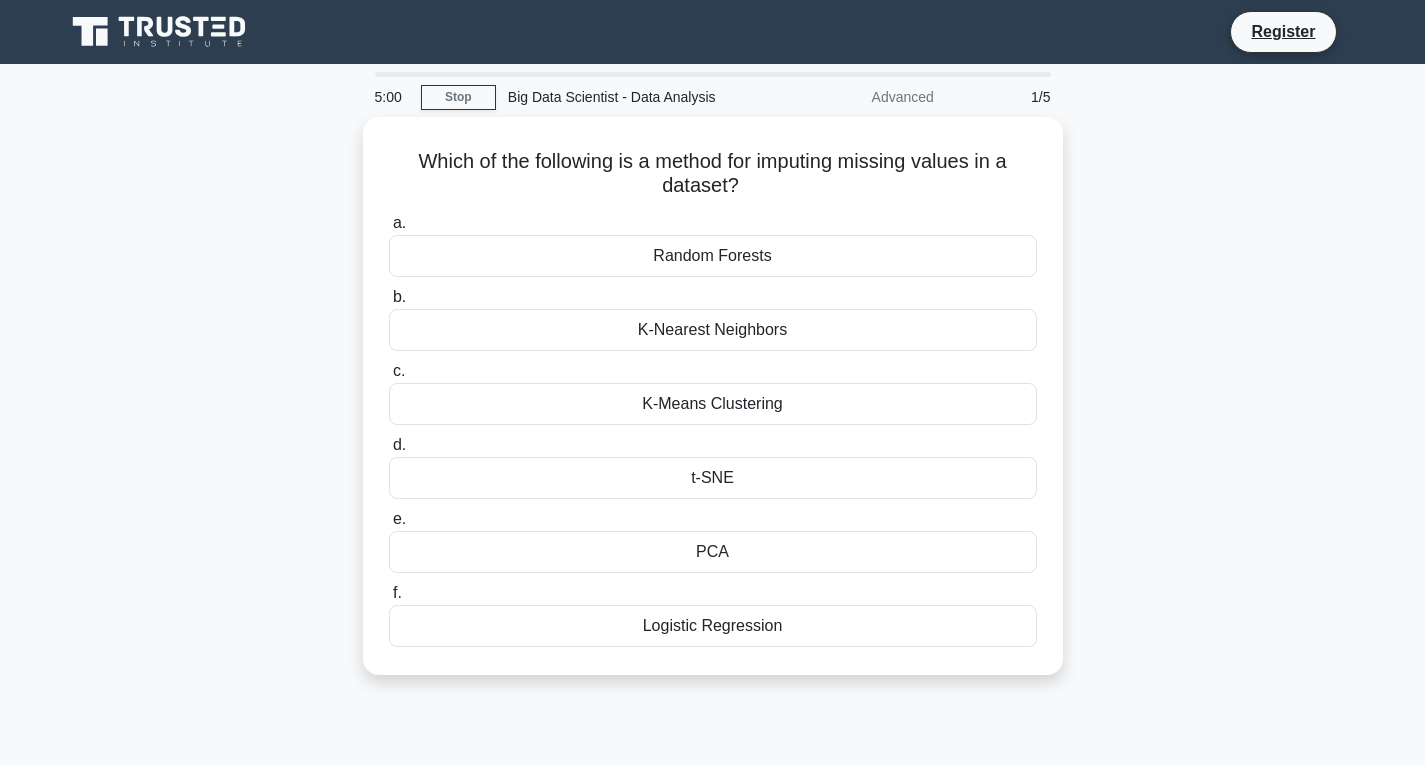 scroll, scrollTop: 0, scrollLeft: 0, axis: both 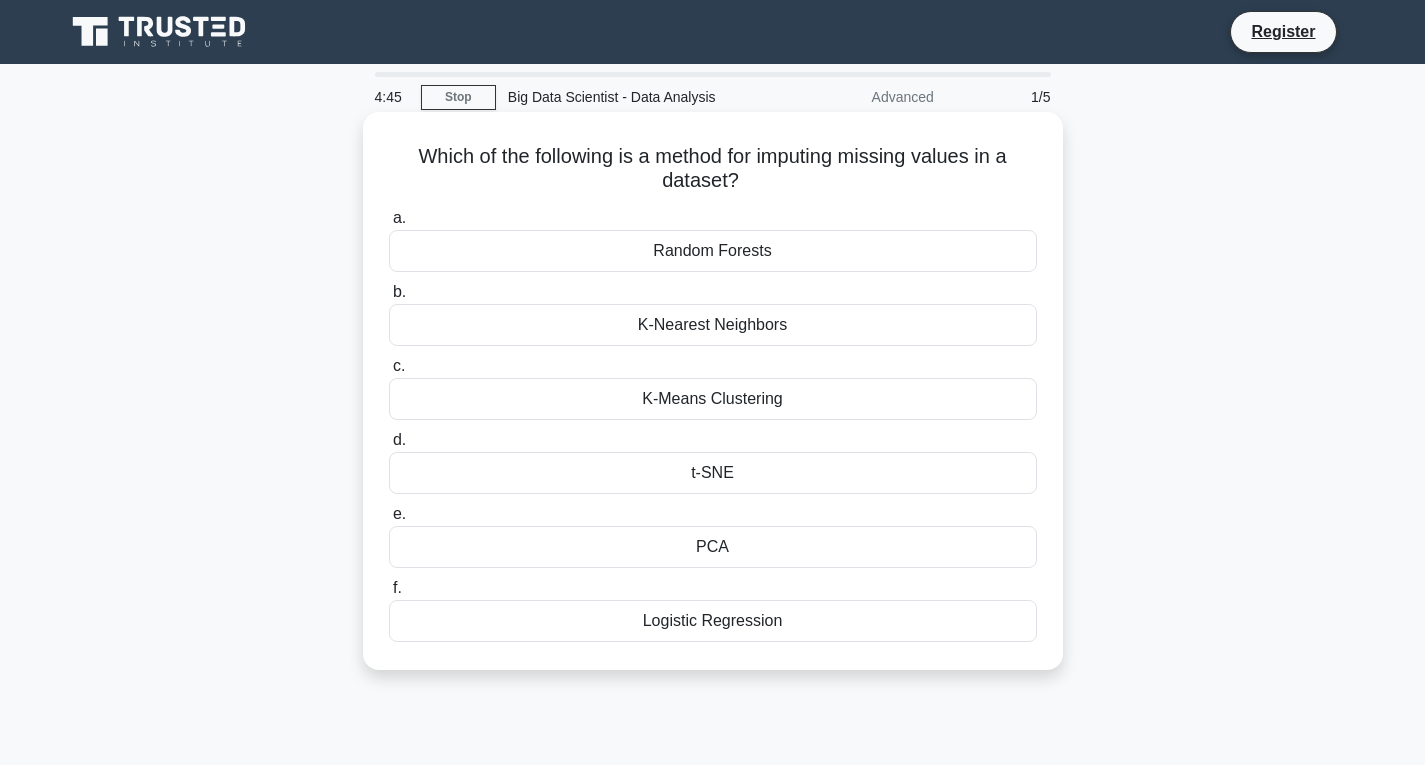 click on "K-Nearest Neighbors" at bounding box center (713, 325) 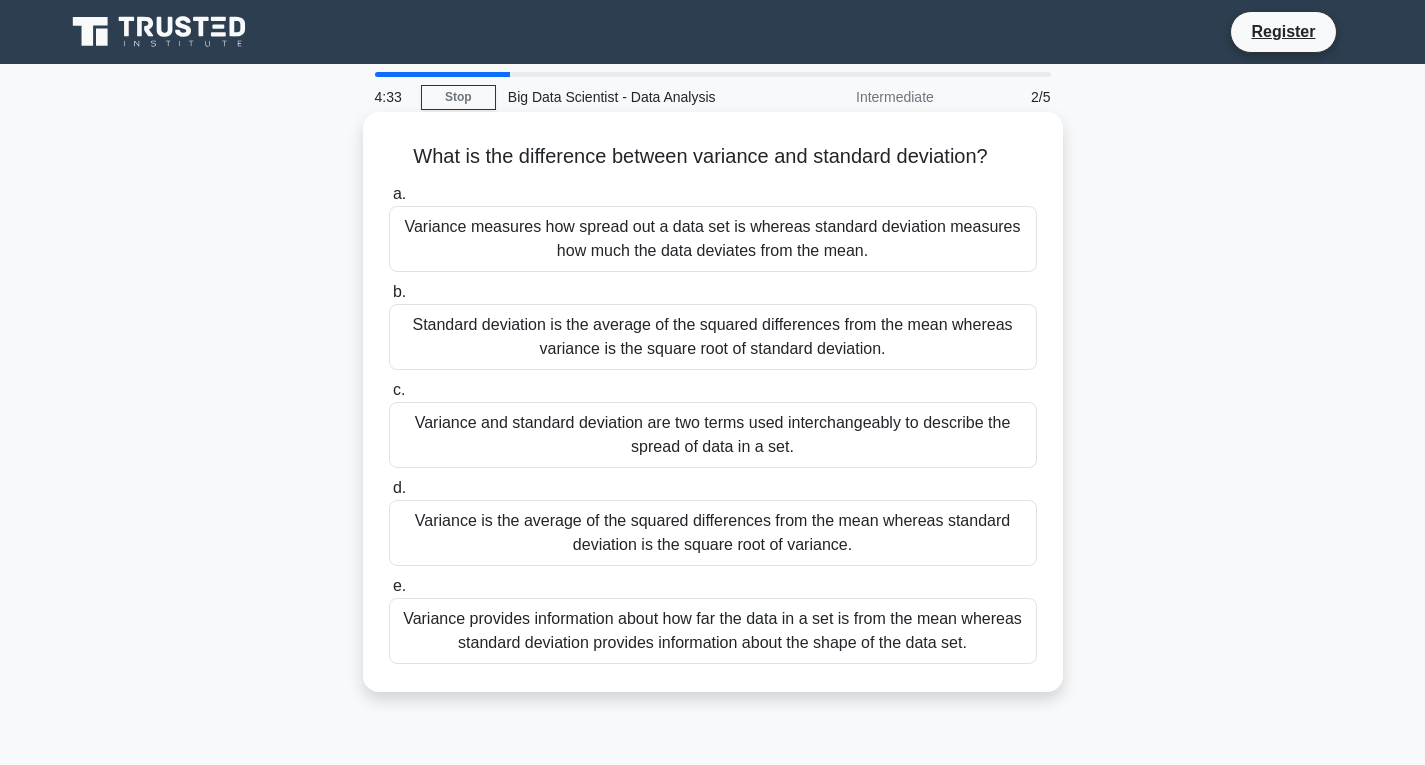 click on "Variance measures how spread out a data set is whereas standard deviation measures how much the data deviates from the mean." at bounding box center (713, 239) 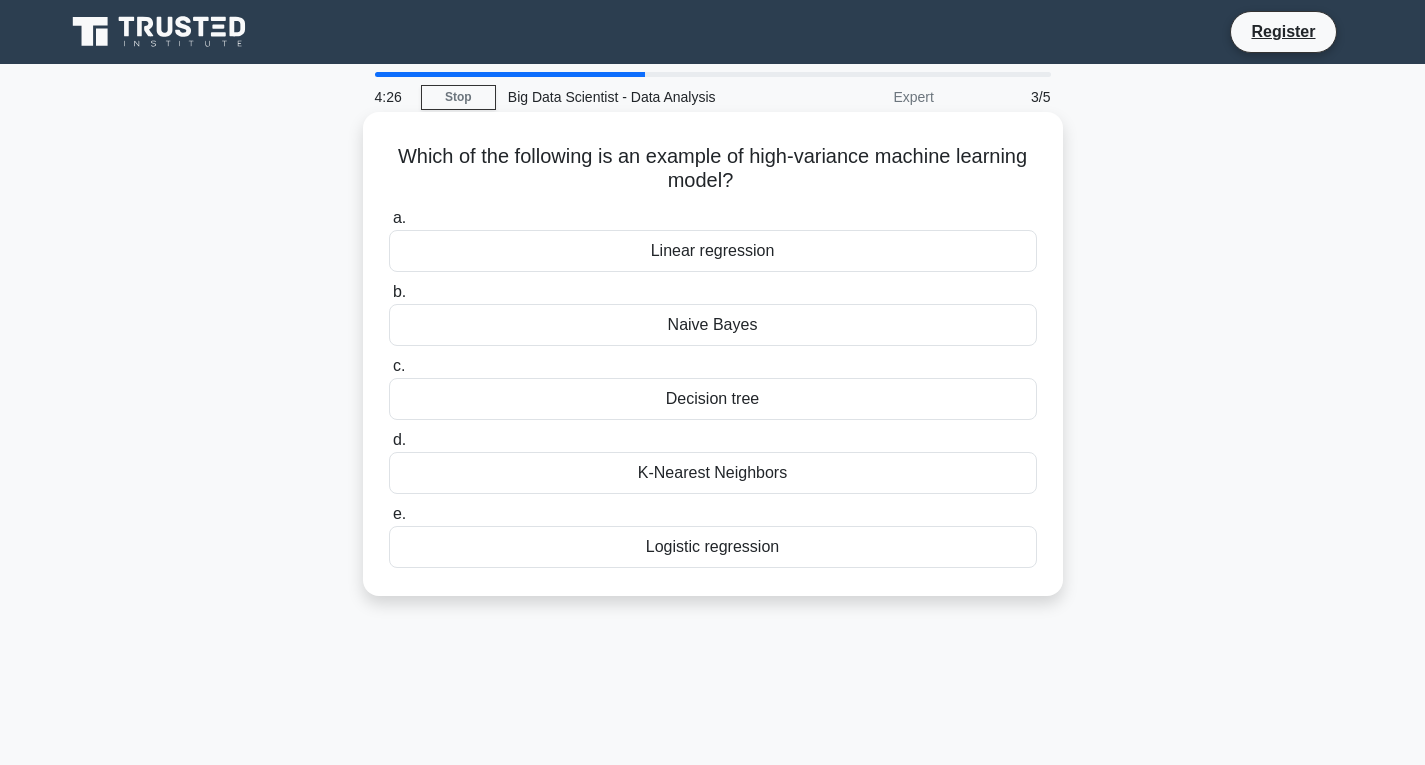 click on "Linear regression" at bounding box center (713, 251) 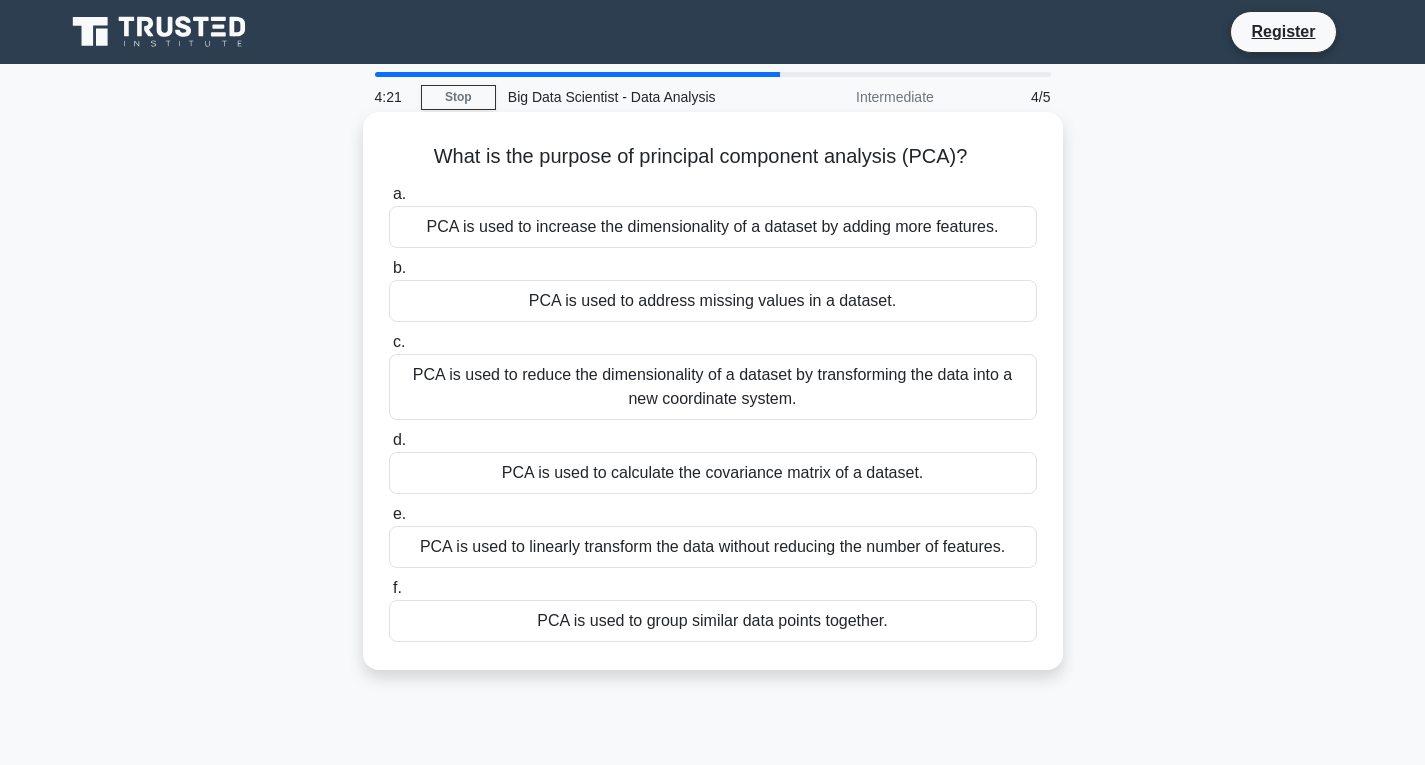click on "PCA is used to address missing values in a dataset." at bounding box center [713, 301] 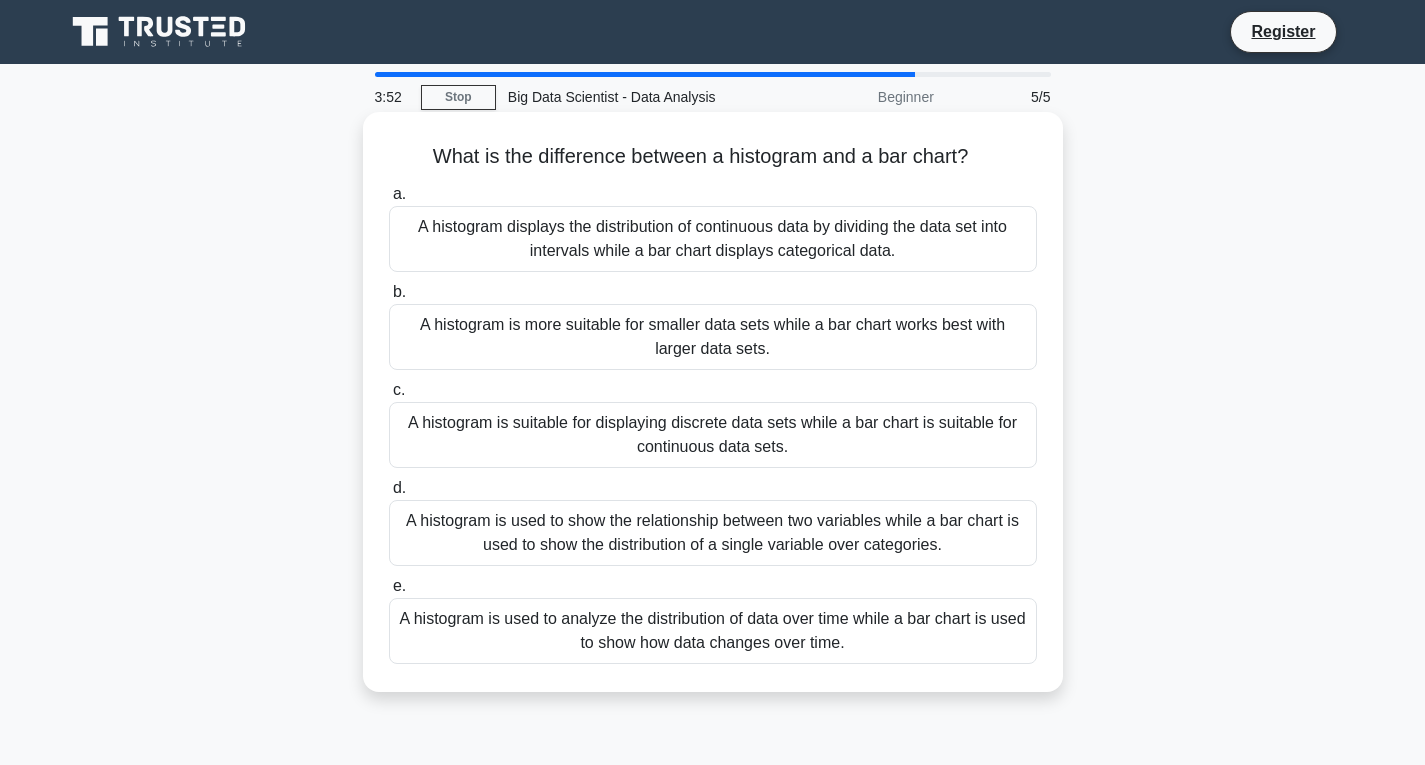 click on "A histogram displays the distribution of continuous data by dividing the data set into intervals while a bar chart displays categorical data." at bounding box center [713, 239] 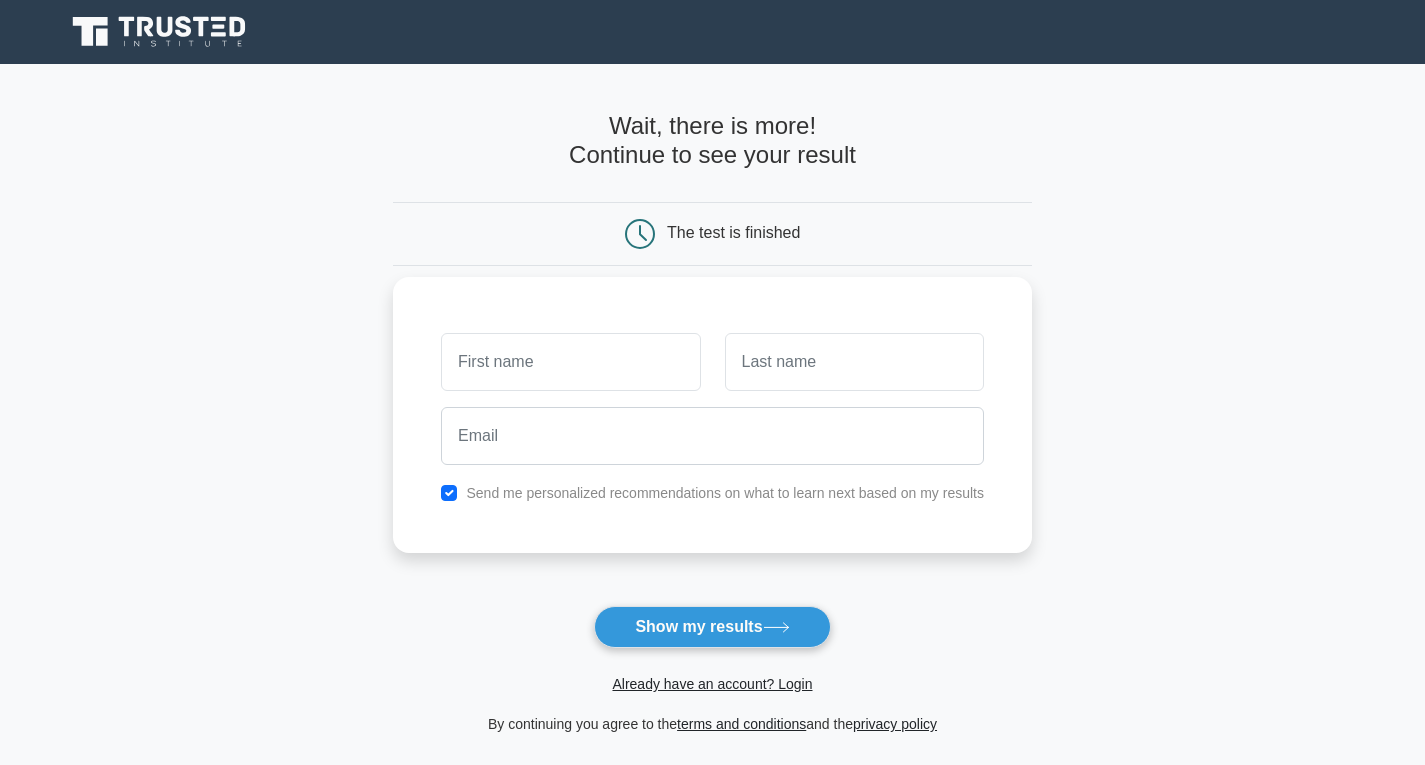 scroll, scrollTop: 0, scrollLeft: 0, axis: both 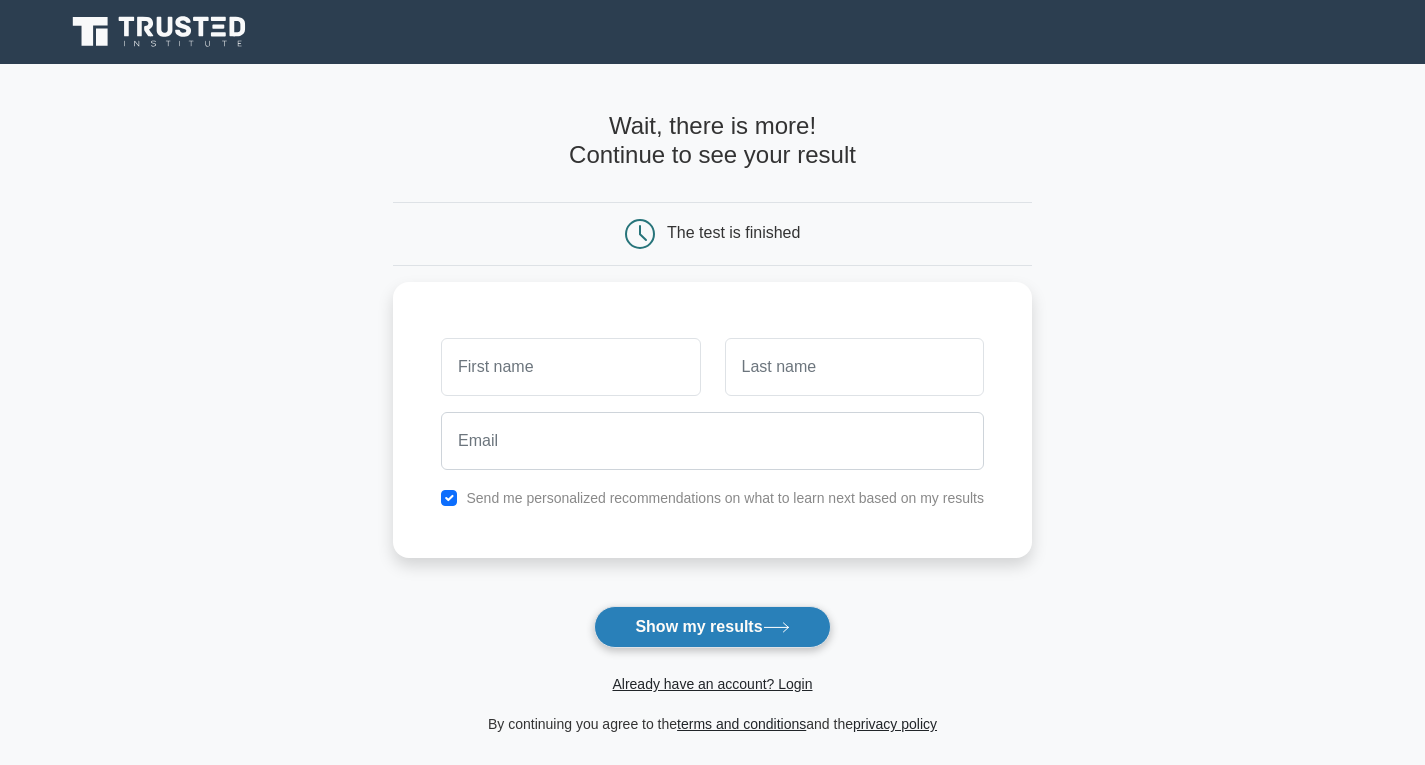 click on "Show my results" at bounding box center (712, 627) 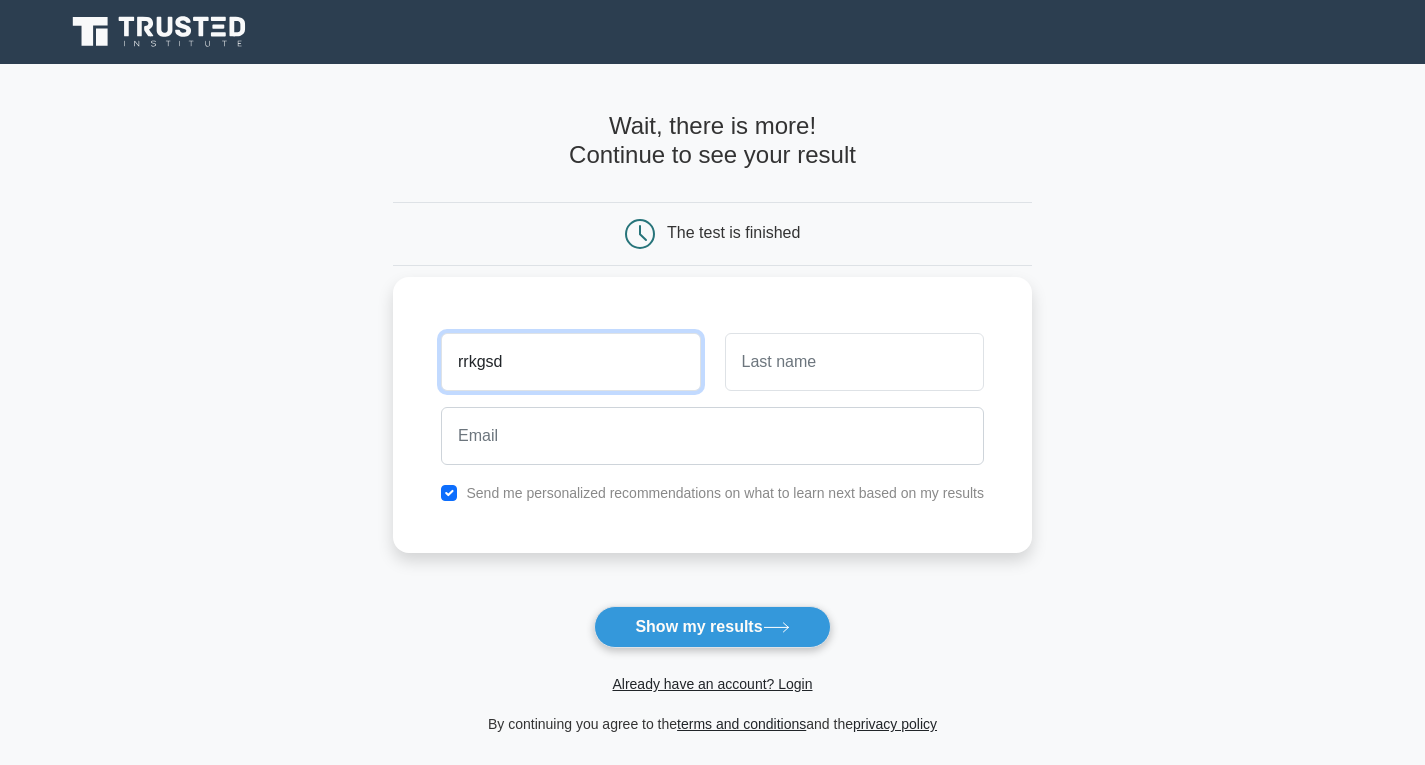 type on "rrkgsd" 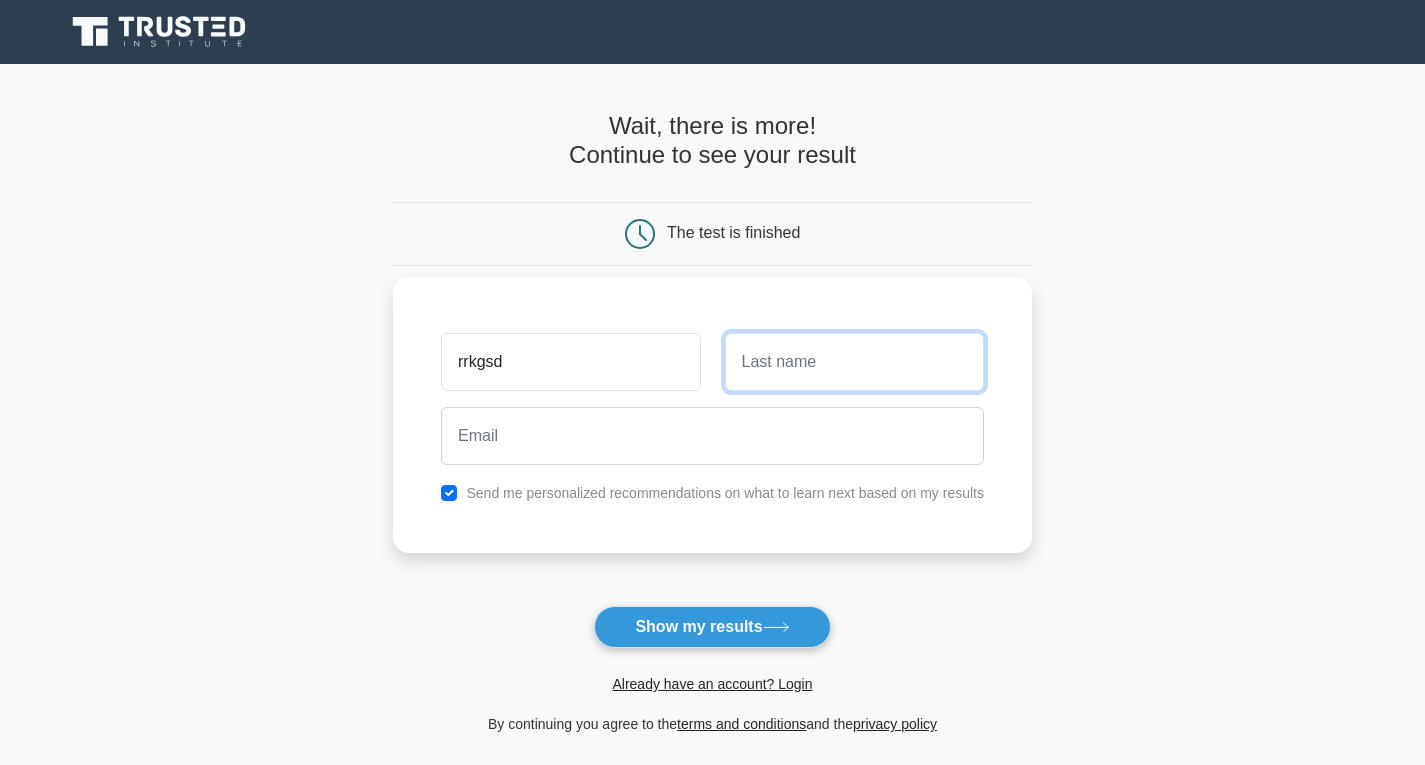 click at bounding box center [854, 362] 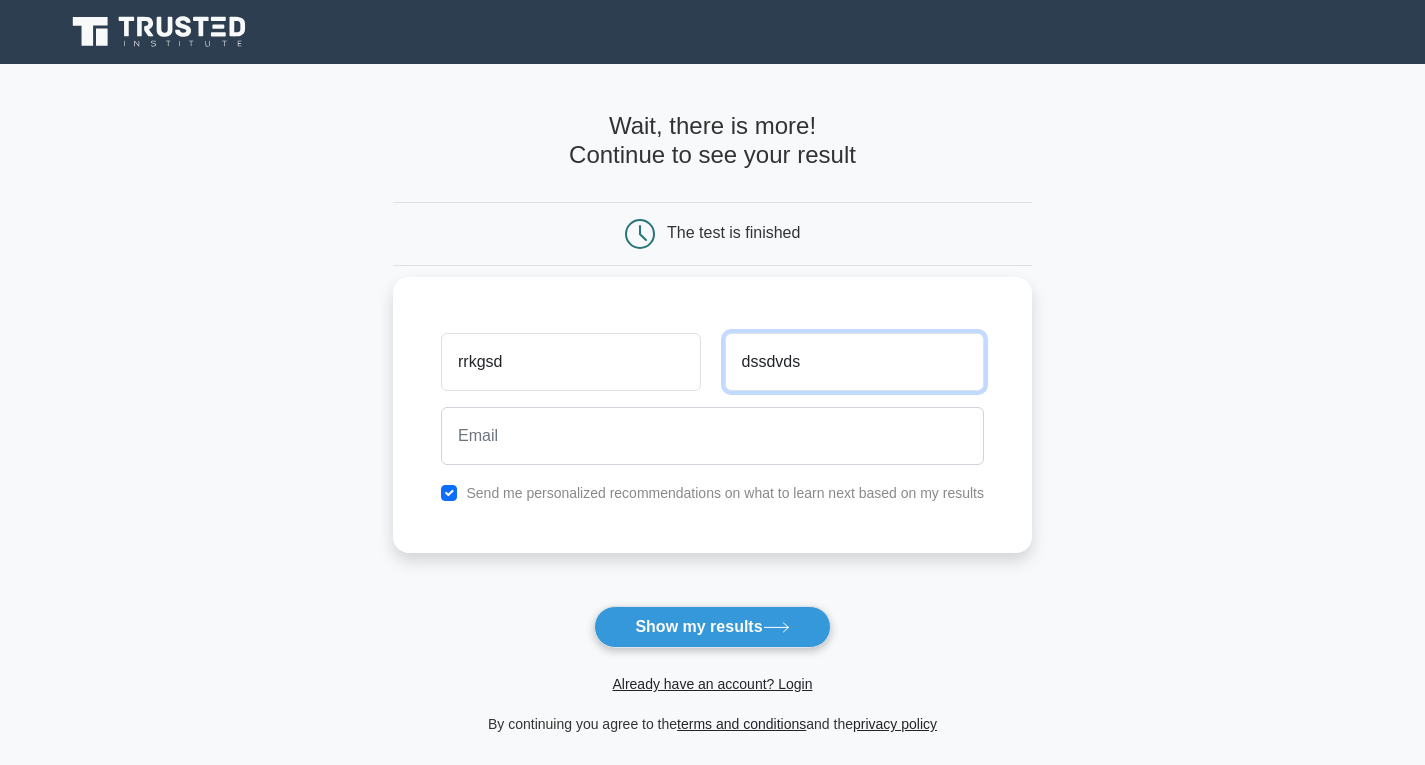 type on "dssdvds" 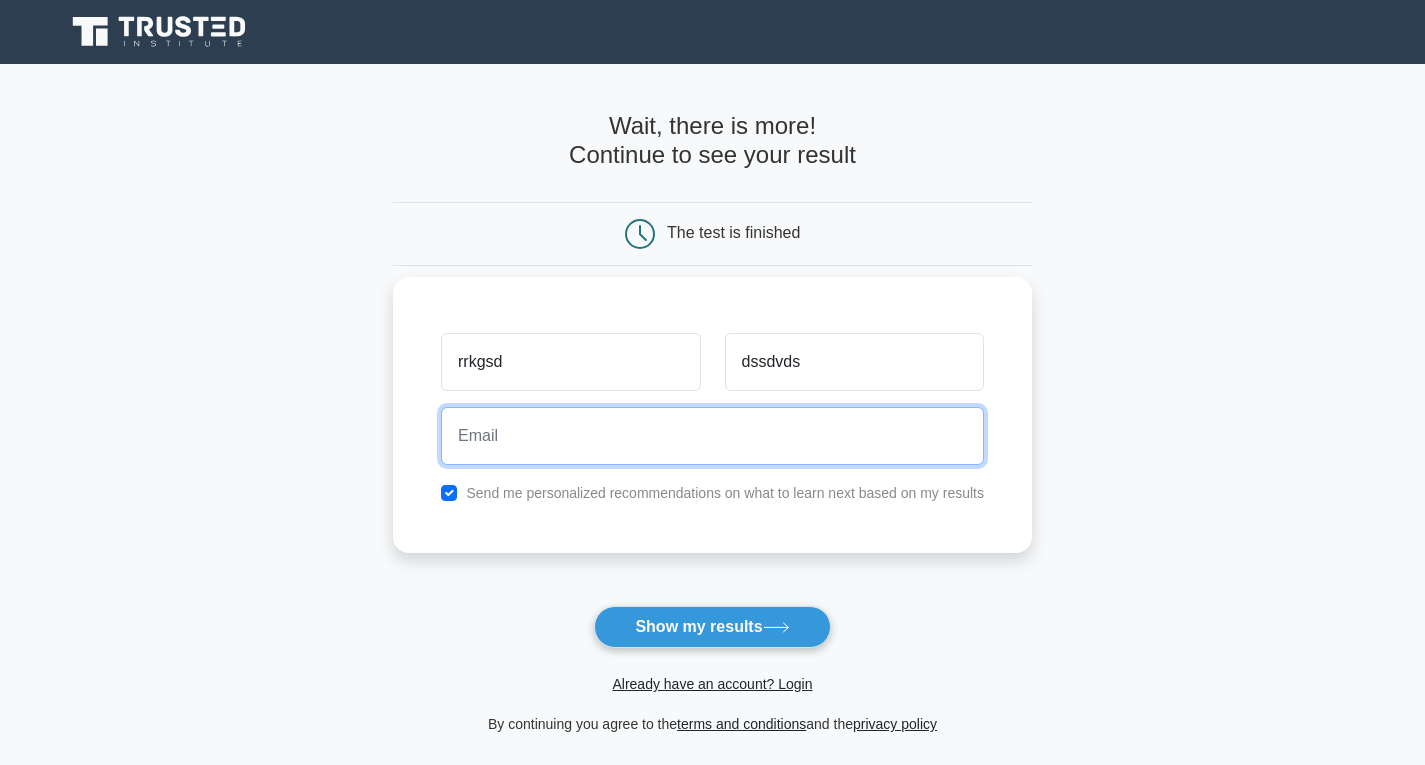 click at bounding box center (712, 436) 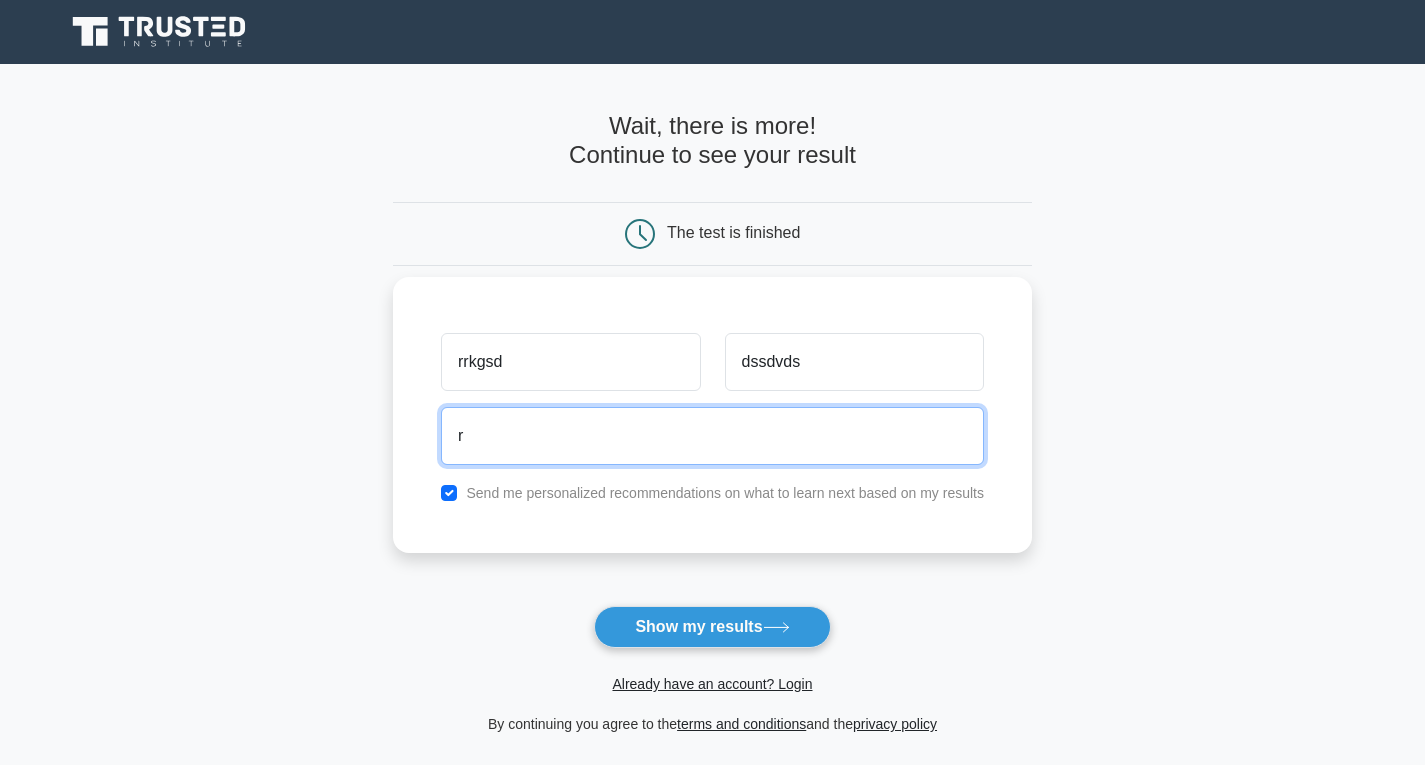 type on "roizzztik1512@gmail.com" 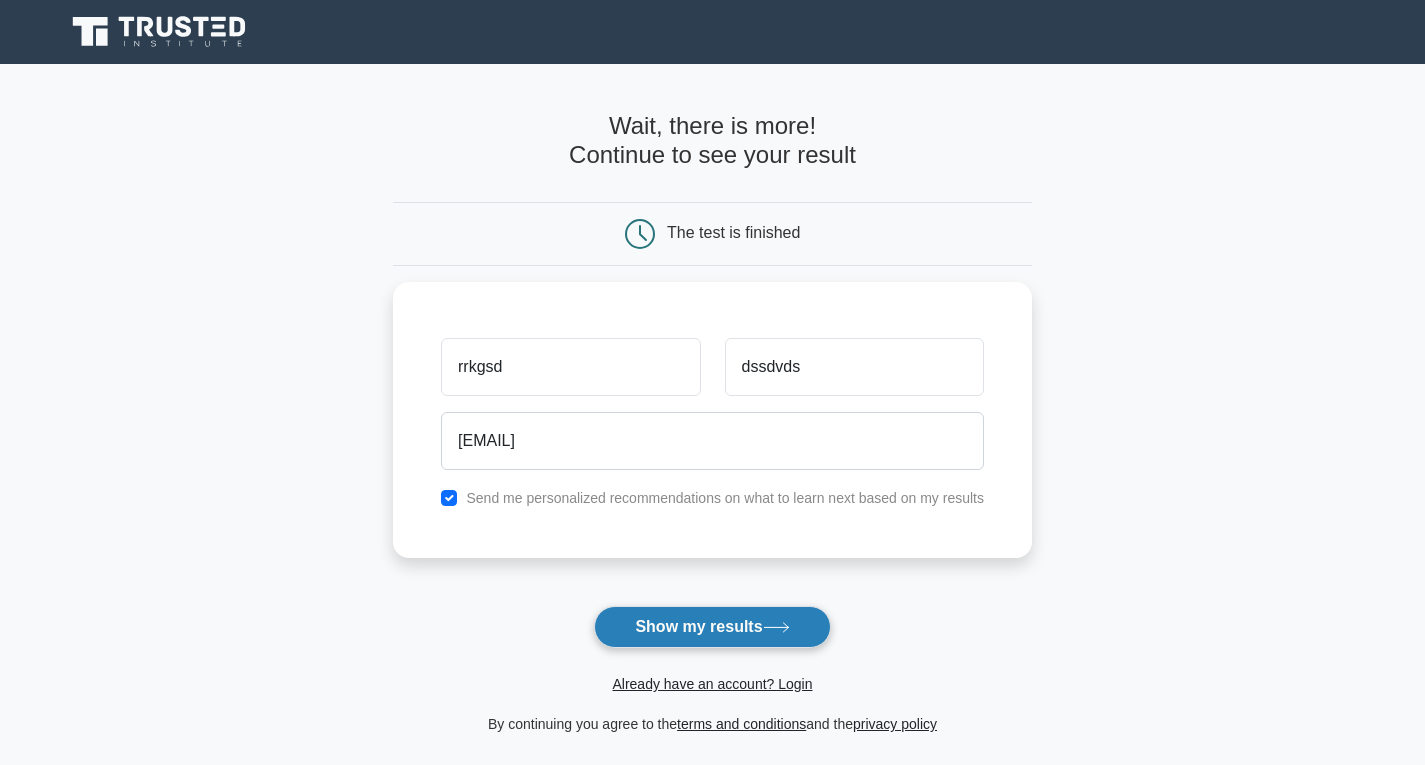 click on "Show my results" at bounding box center [712, 627] 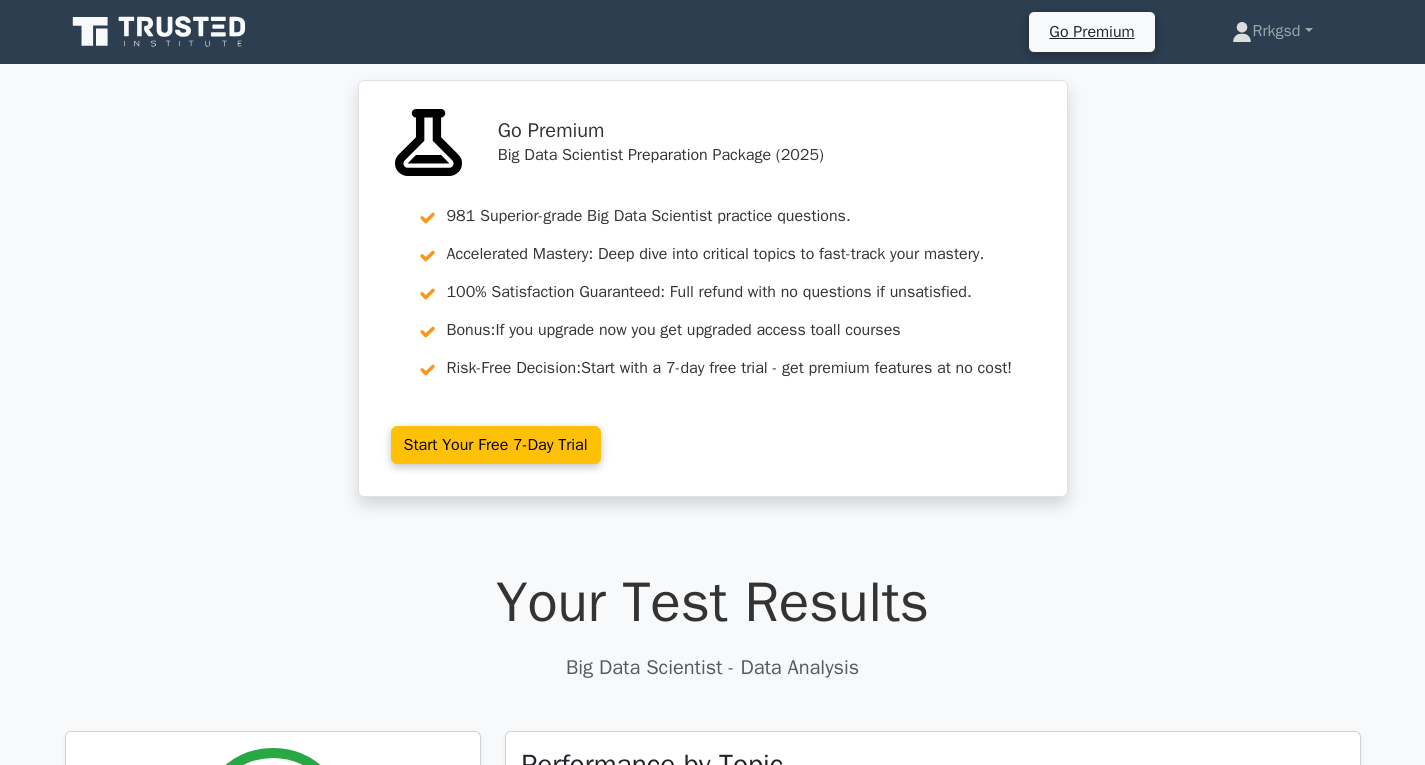 scroll, scrollTop: 0, scrollLeft: 0, axis: both 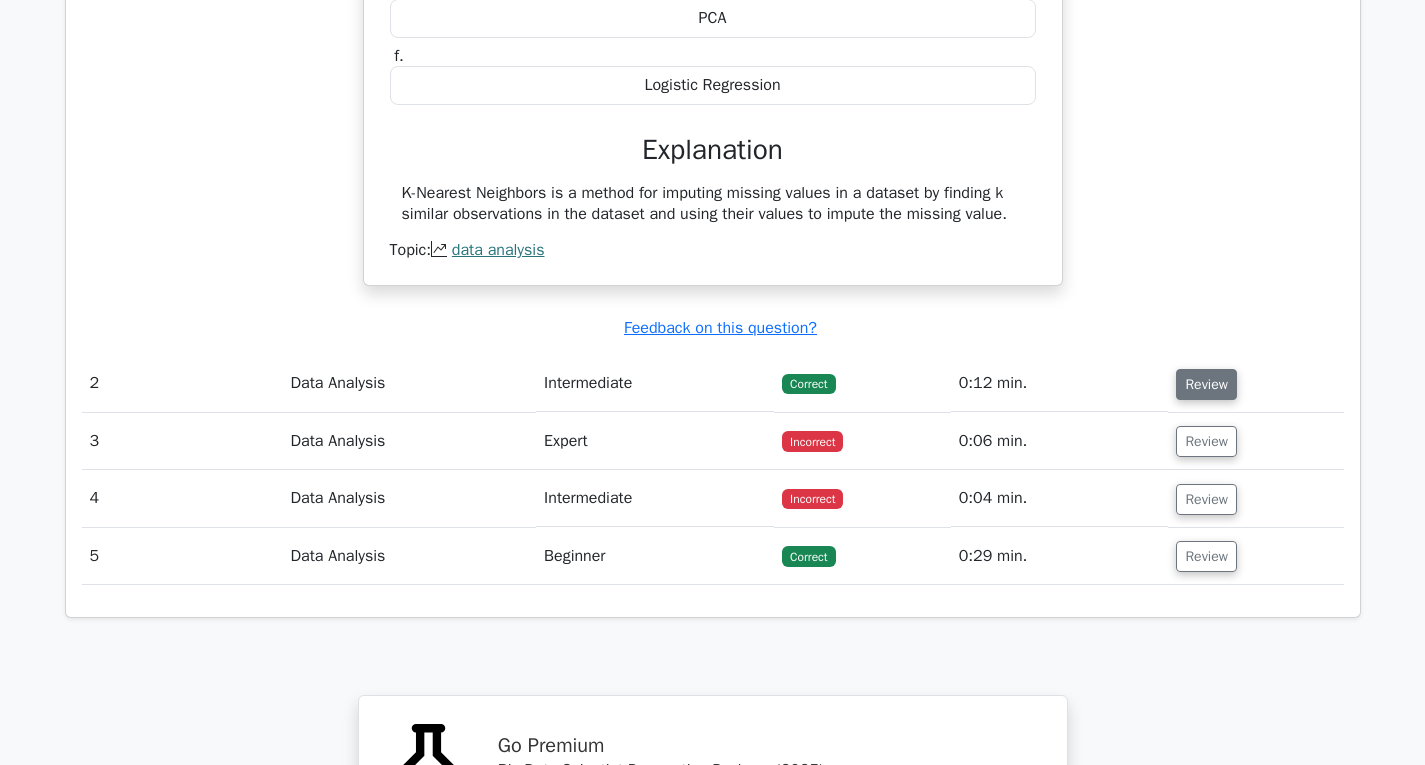 click on "Review" at bounding box center (1206, 384) 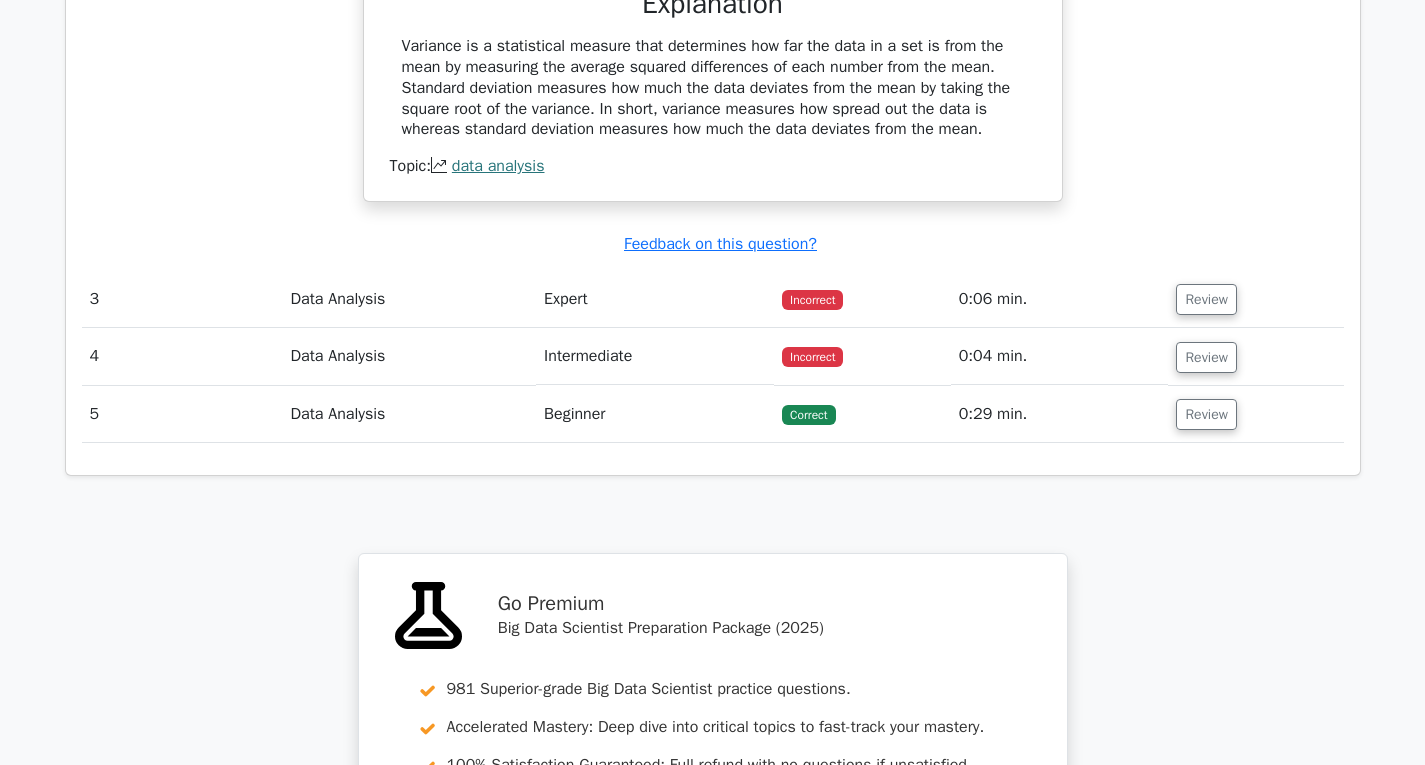 scroll, scrollTop: 2864, scrollLeft: 0, axis: vertical 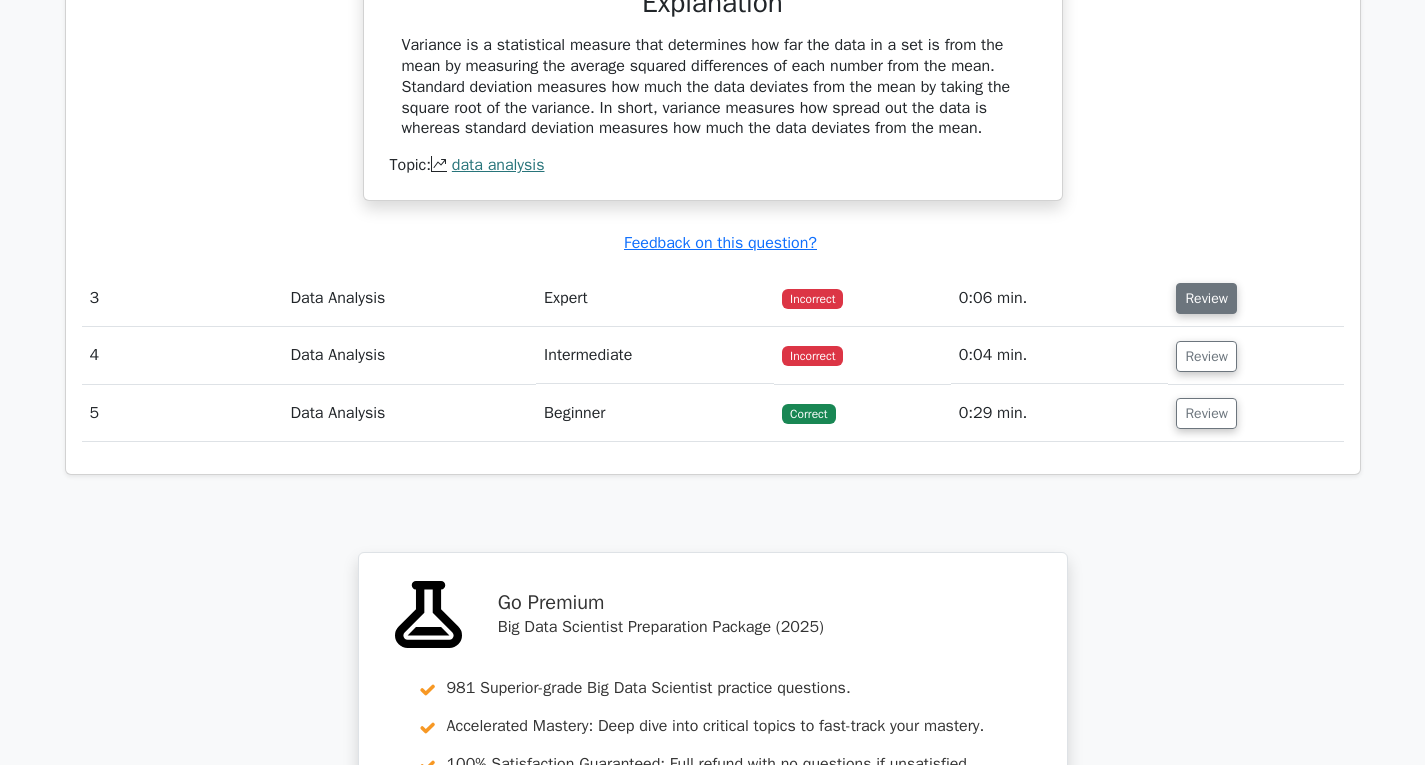 click on "Review" at bounding box center (1206, 298) 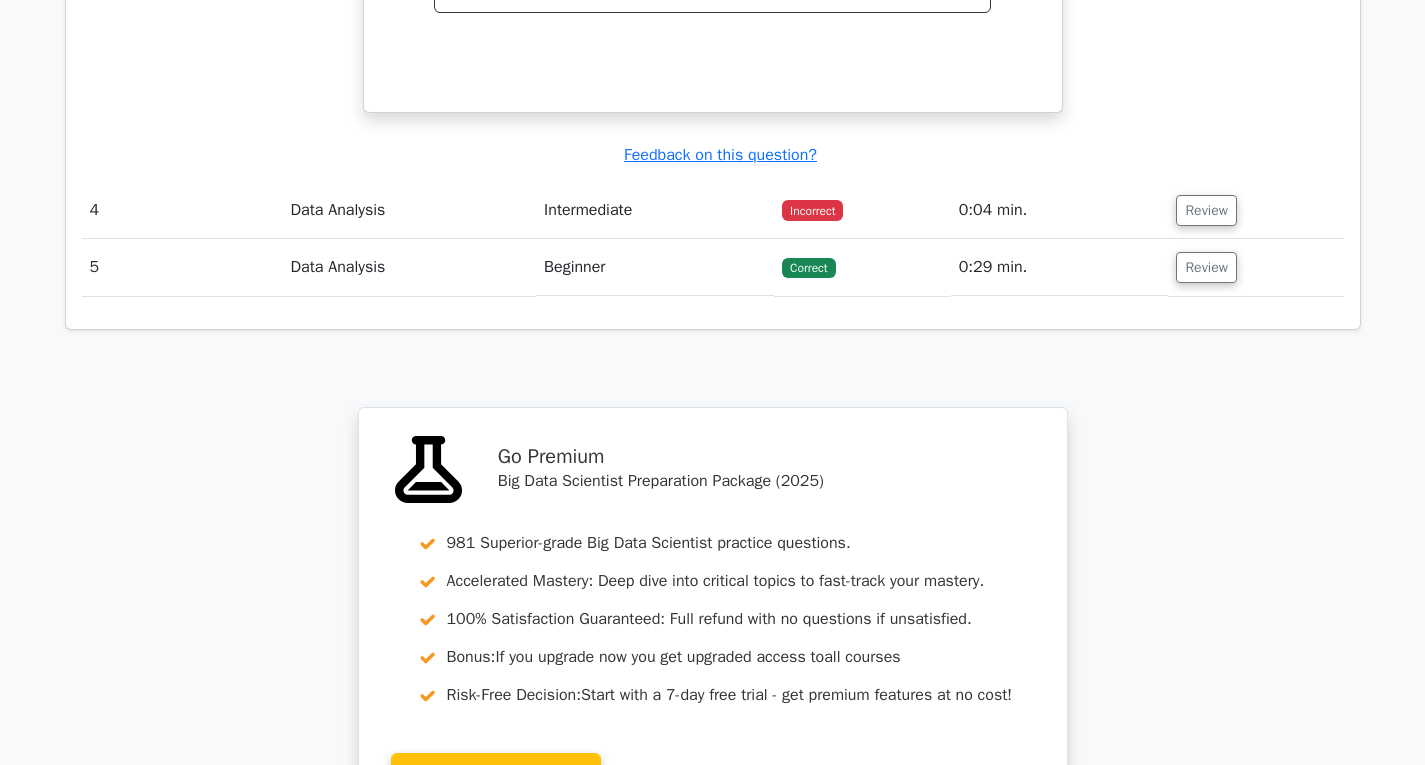 scroll, scrollTop: 3885, scrollLeft: 0, axis: vertical 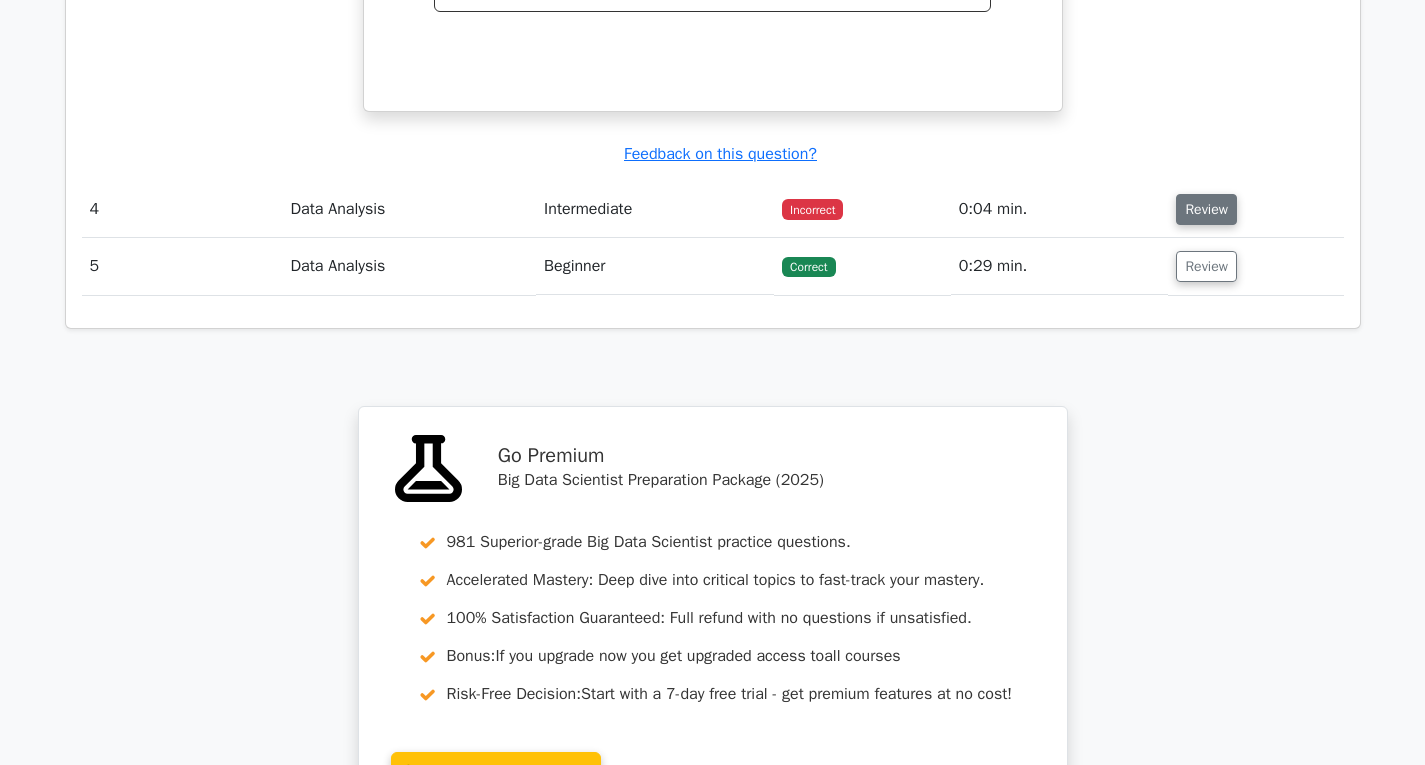 click on "Review" at bounding box center [1206, 209] 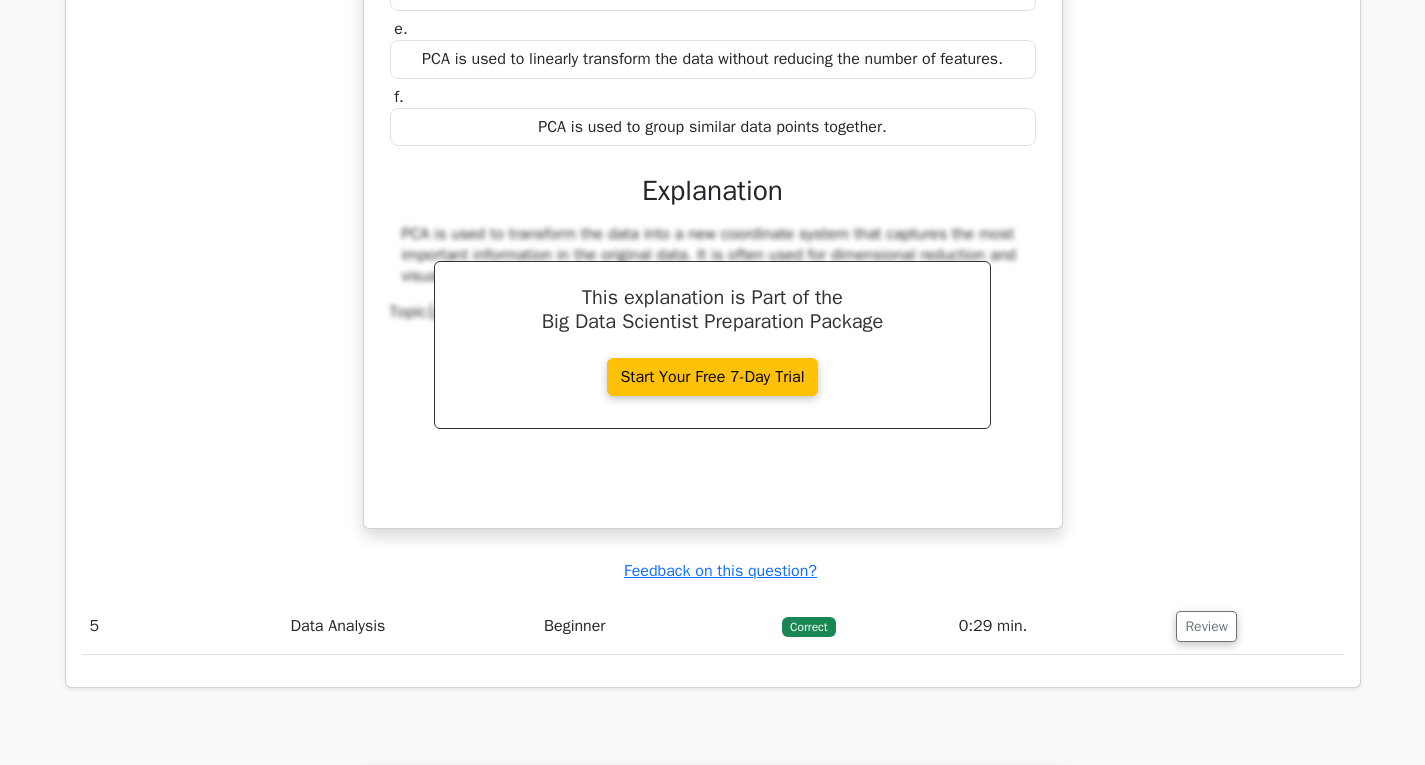 scroll, scrollTop: 4473, scrollLeft: 0, axis: vertical 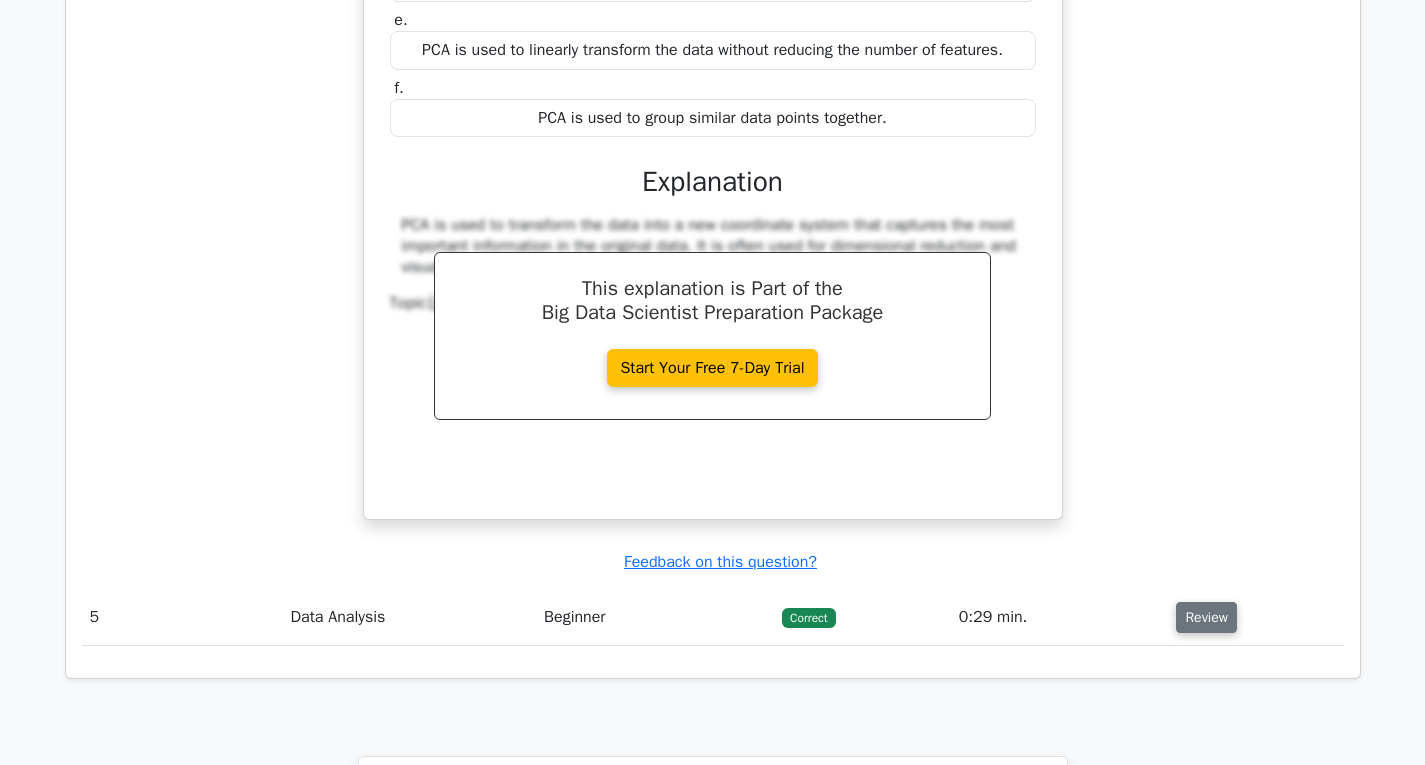 click on "Review" at bounding box center [1206, 617] 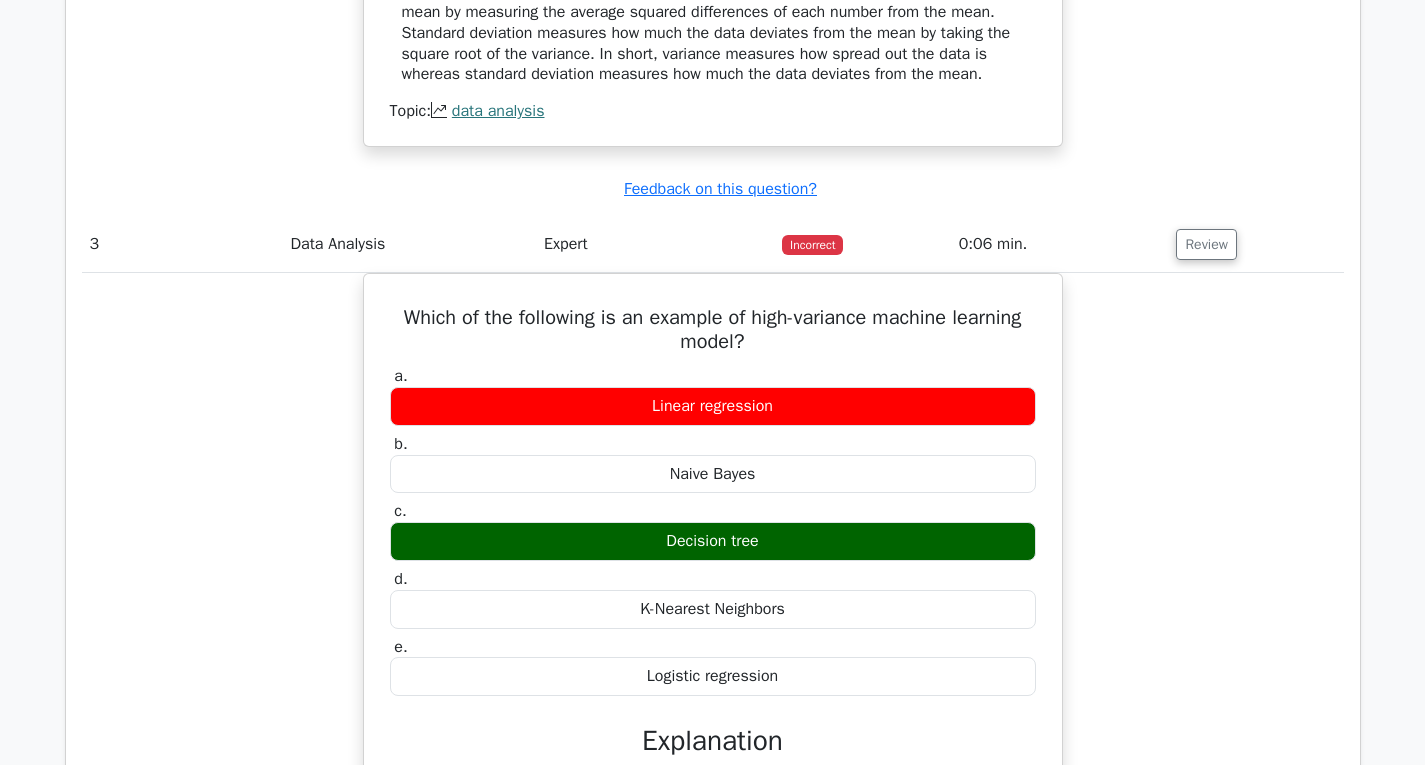 scroll, scrollTop: 2919, scrollLeft: 0, axis: vertical 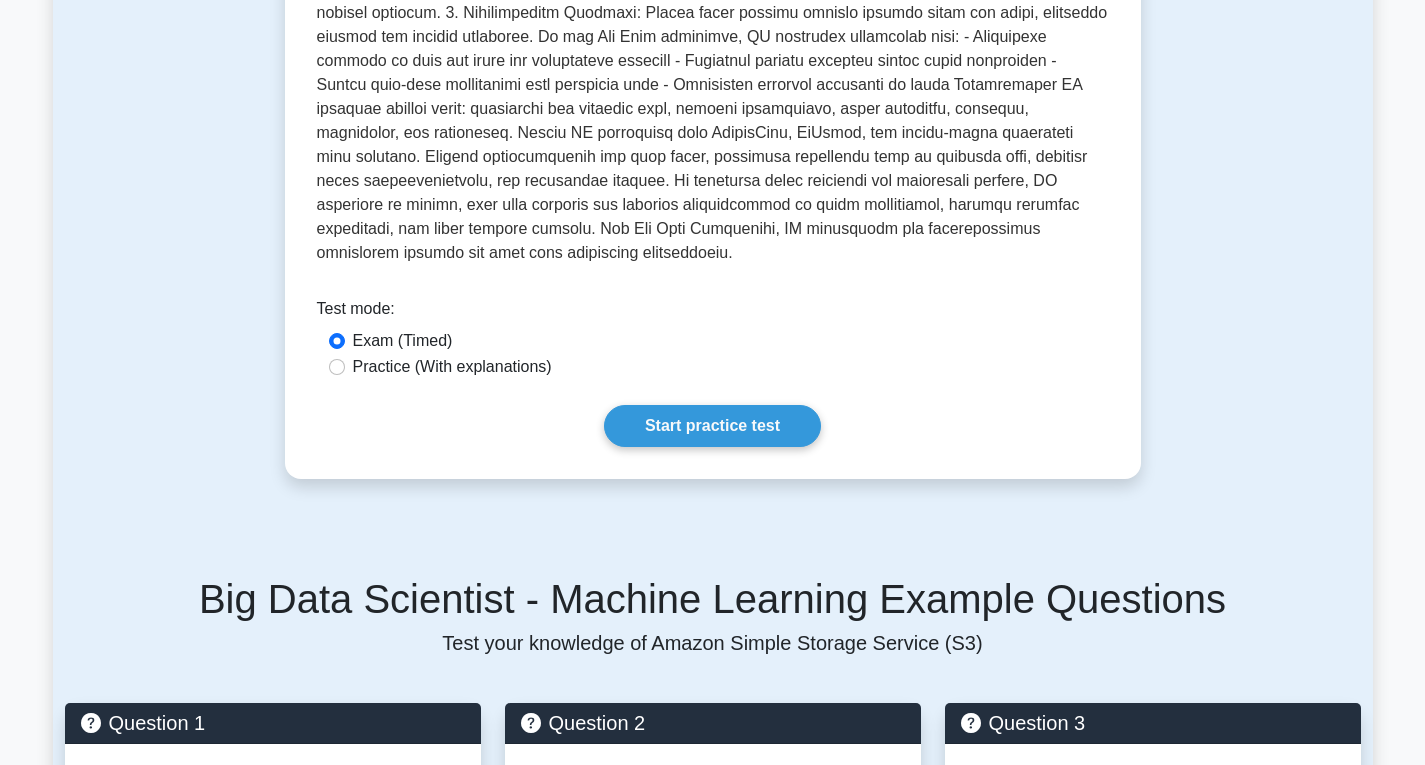 drag, startPoint x: 0, startPoint y: 0, endPoint x: 451, endPoint y: 453, distance: 639.2261 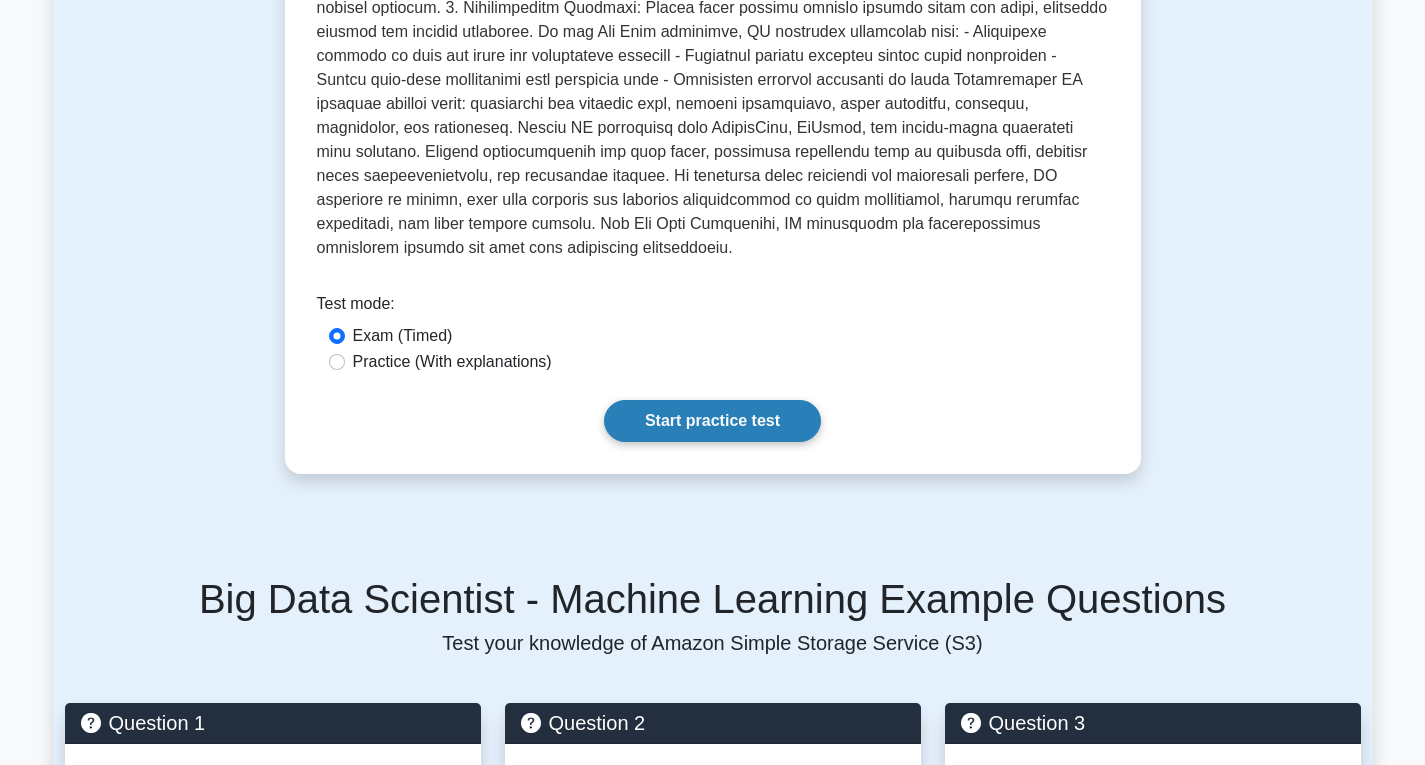 click on "Start practice test" at bounding box center (712, 421) 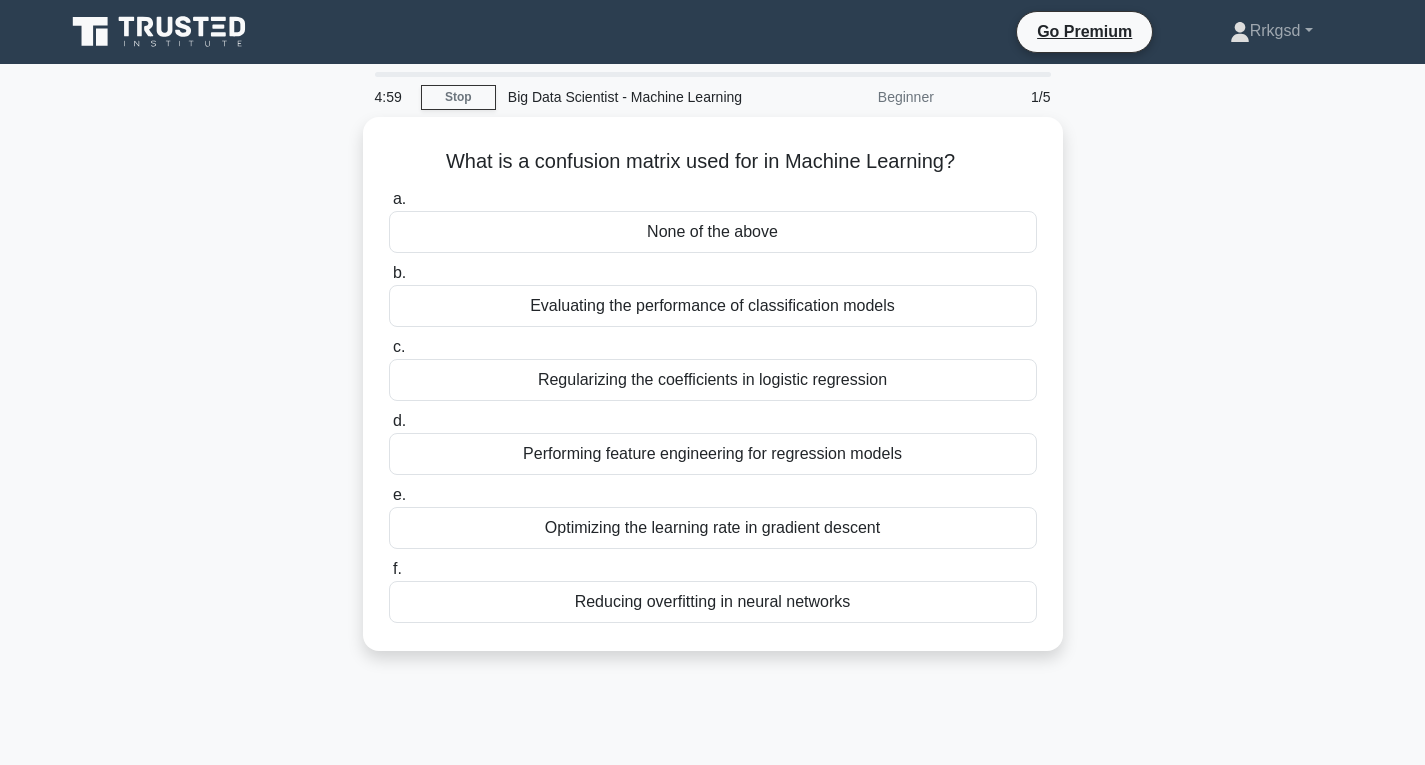 scroll, scrollTop: 0, scrollLeft: 0, axis: both 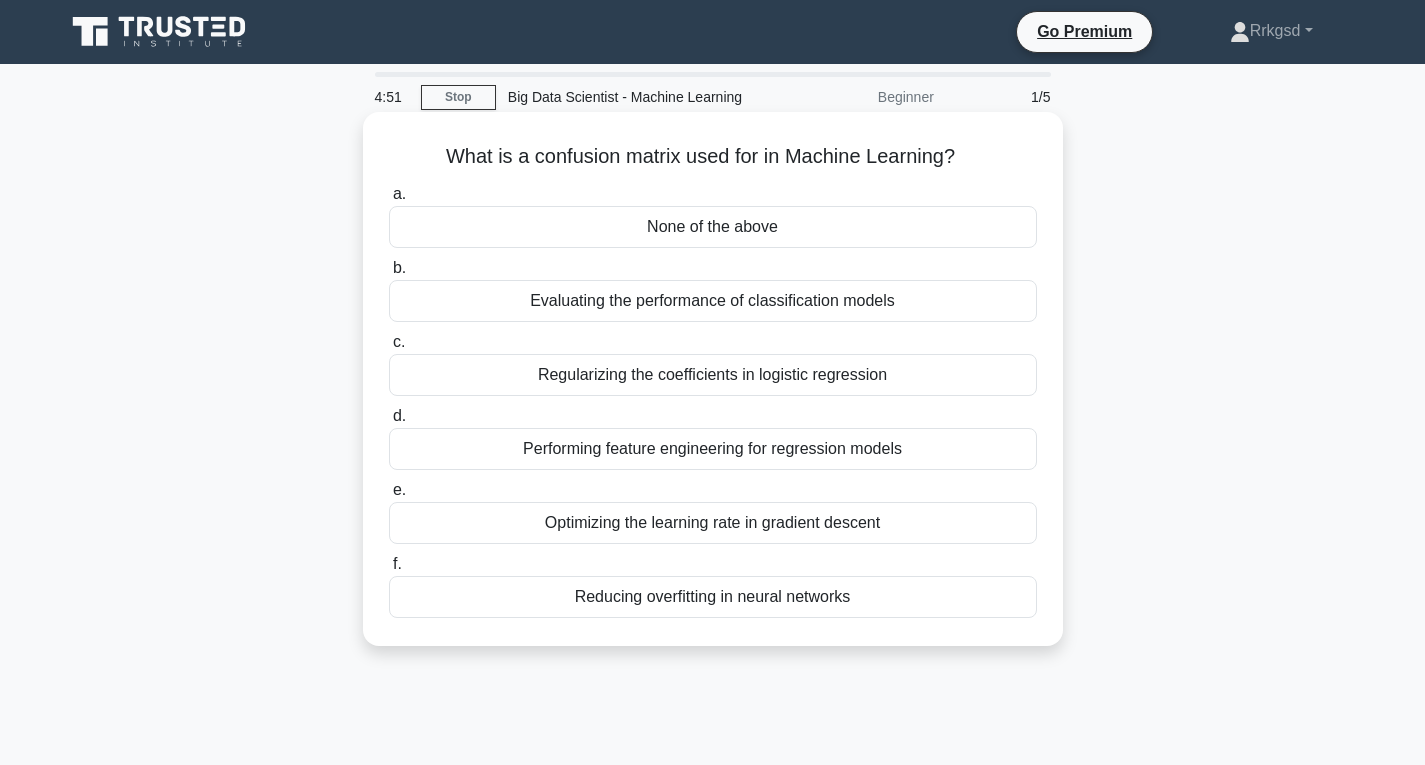 click on "Regularizing the coefficients in logistic regression" at bounding box center [713, 375] 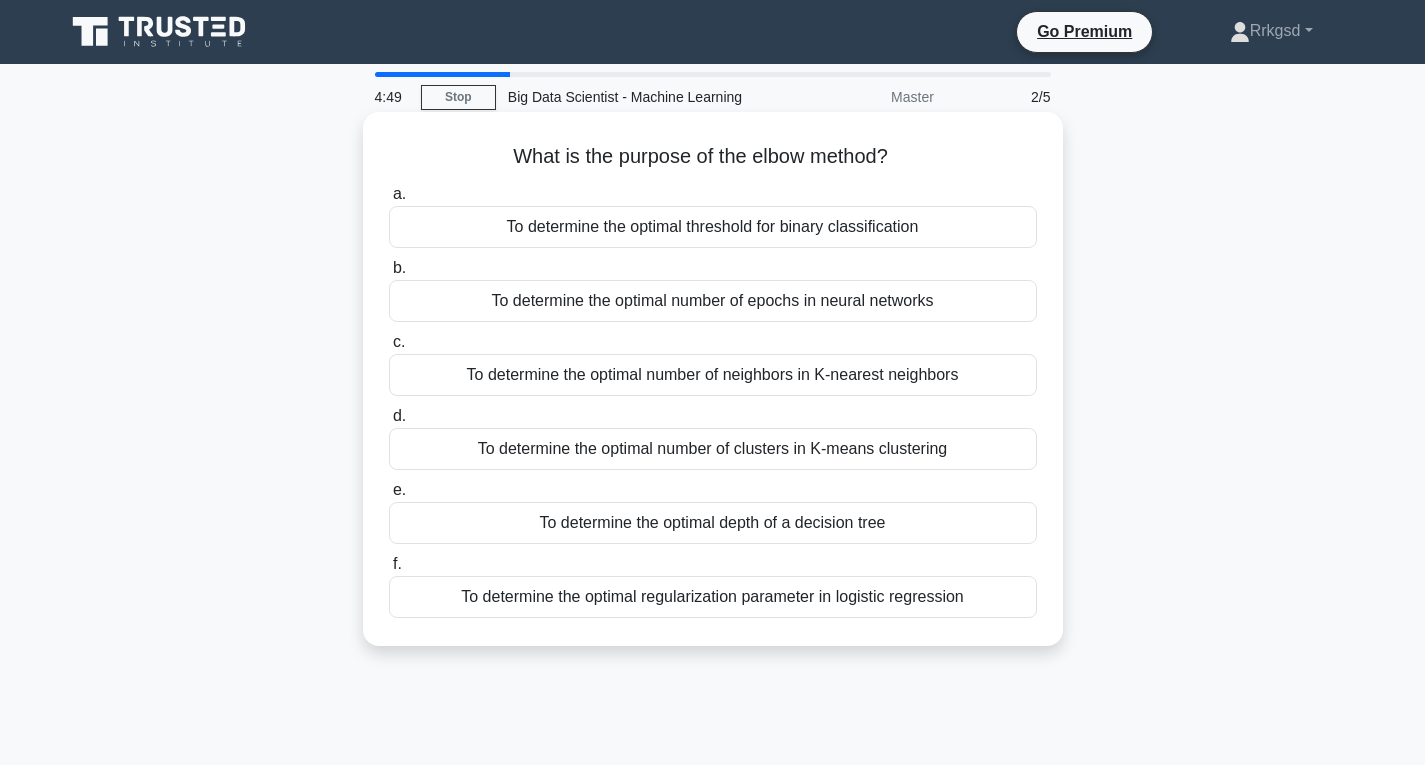 click on "To determine the optimal number of neighbors in K-nearest neighbors" at bounding box center (713, 375) 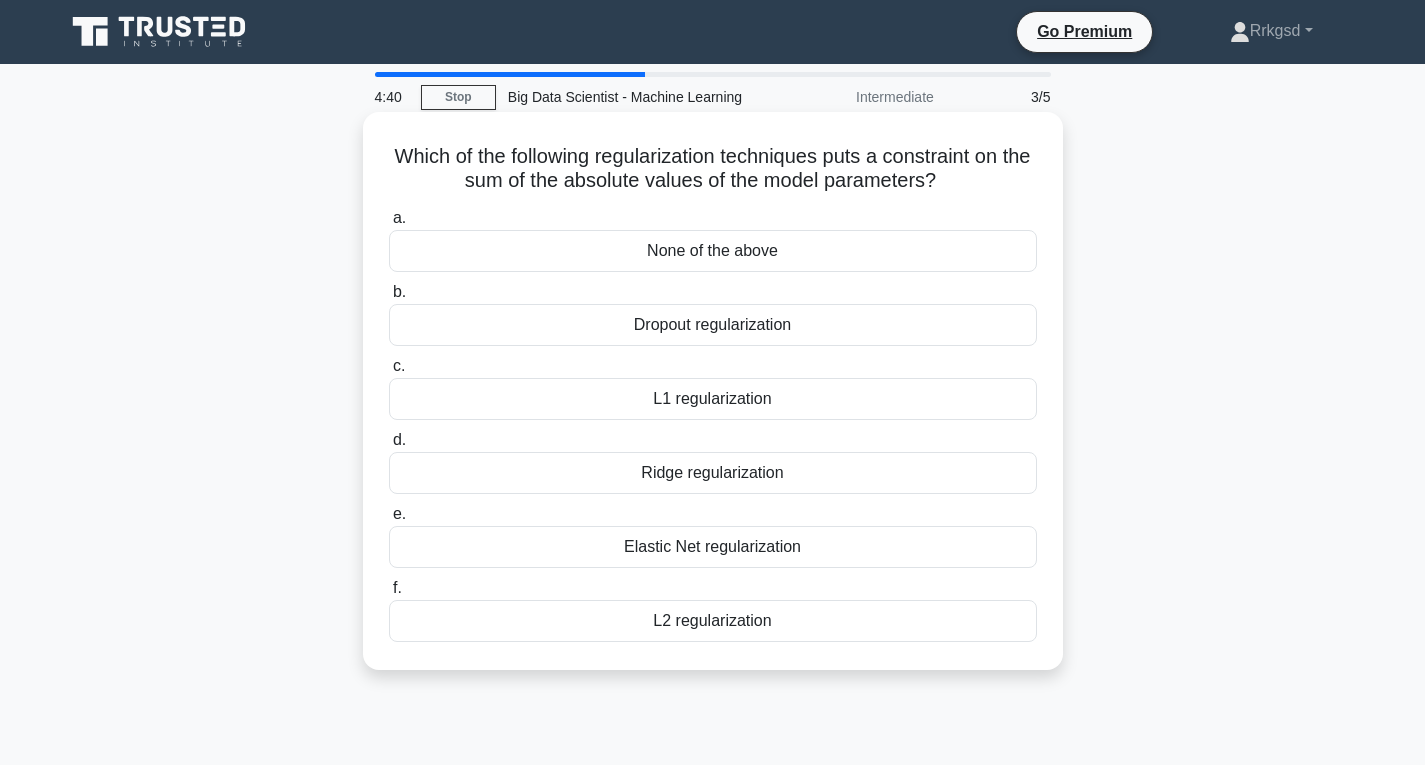 click on "Ridge regularization" at bounding box center (713, 473) 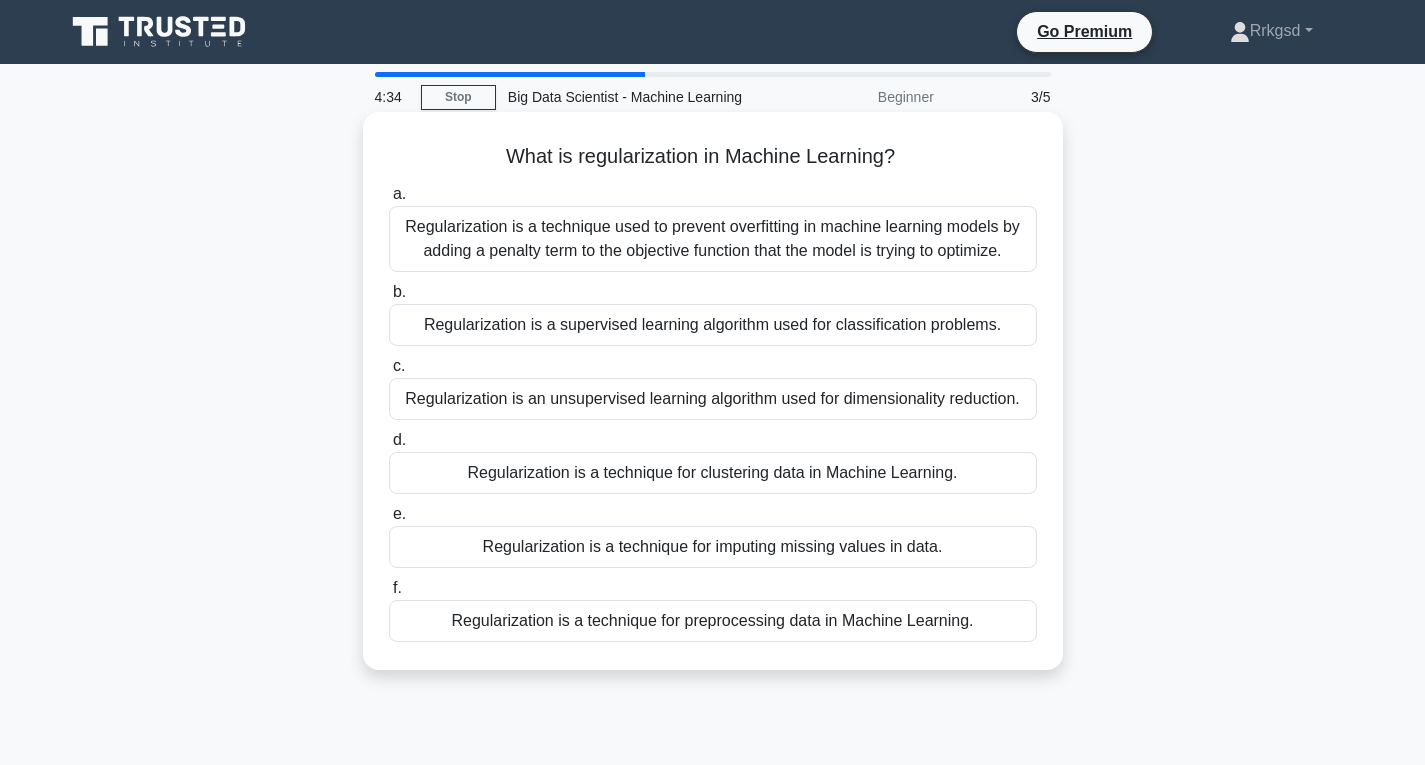 click on "Regularization is a technique used to prevent overfitting in machine learning models by adding a penalty term to the objective function that the model is trying to optimize." at bounding box center (713, 239) 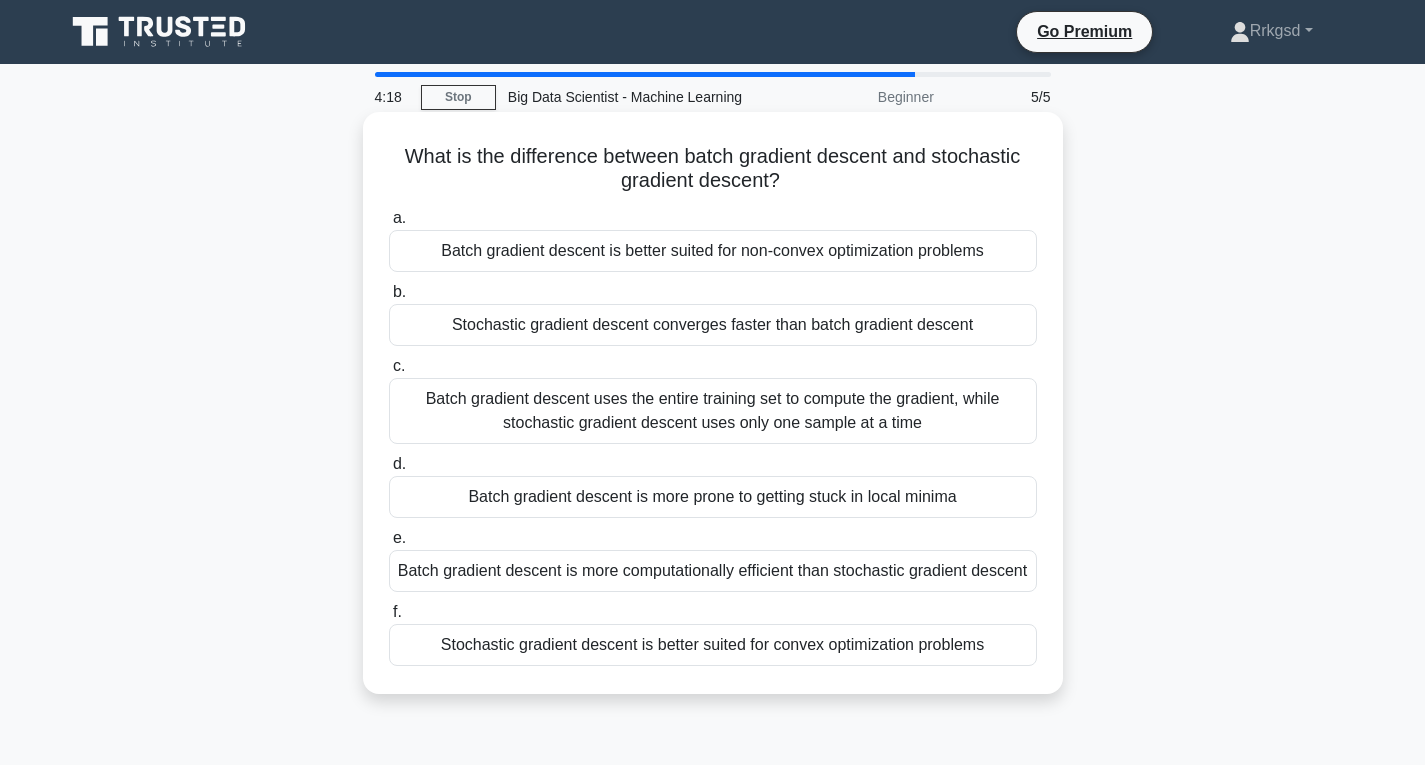 click on "Batch gradient descent is better suited for non-convex optimization problems" at bounding box center (713, 251) 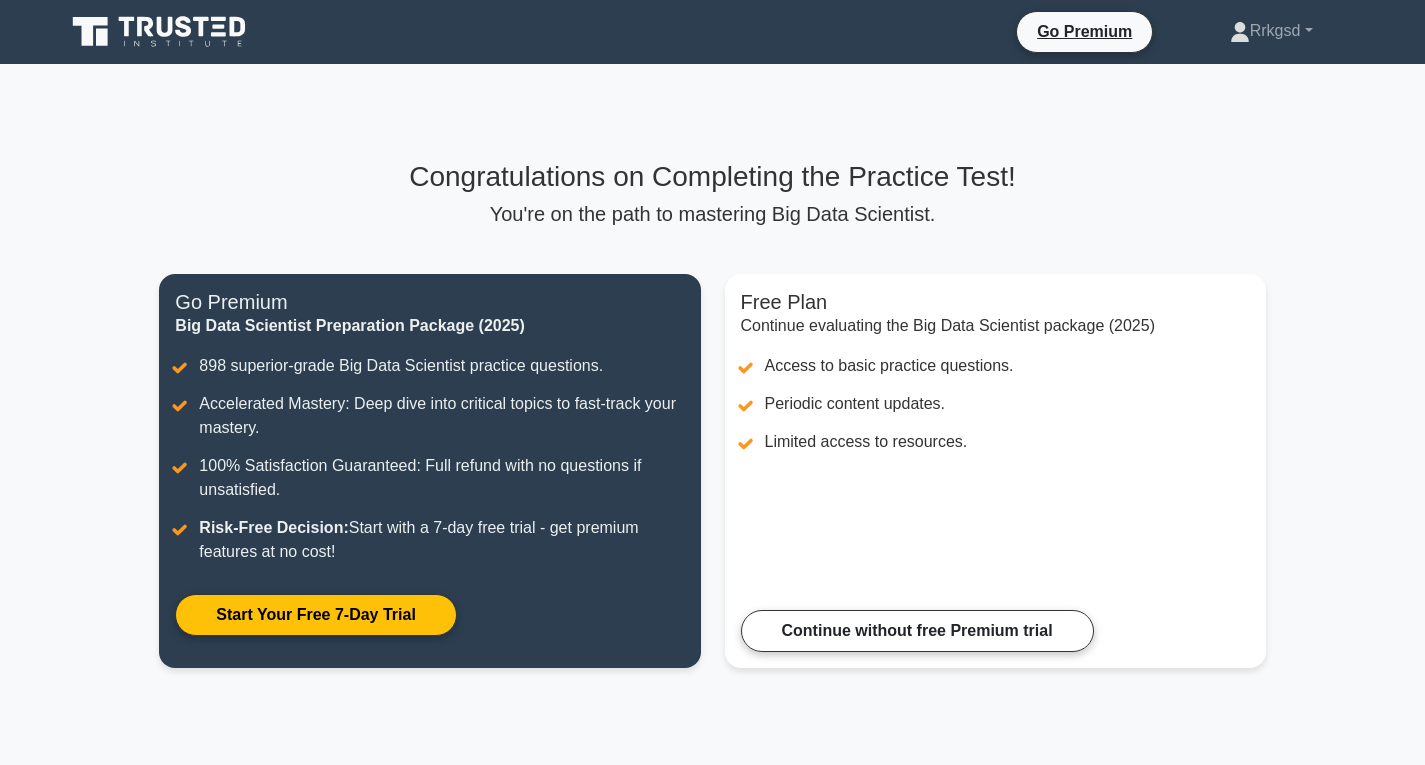 scroll, scrollTop: 0, scrollLeft: 0, axis: both 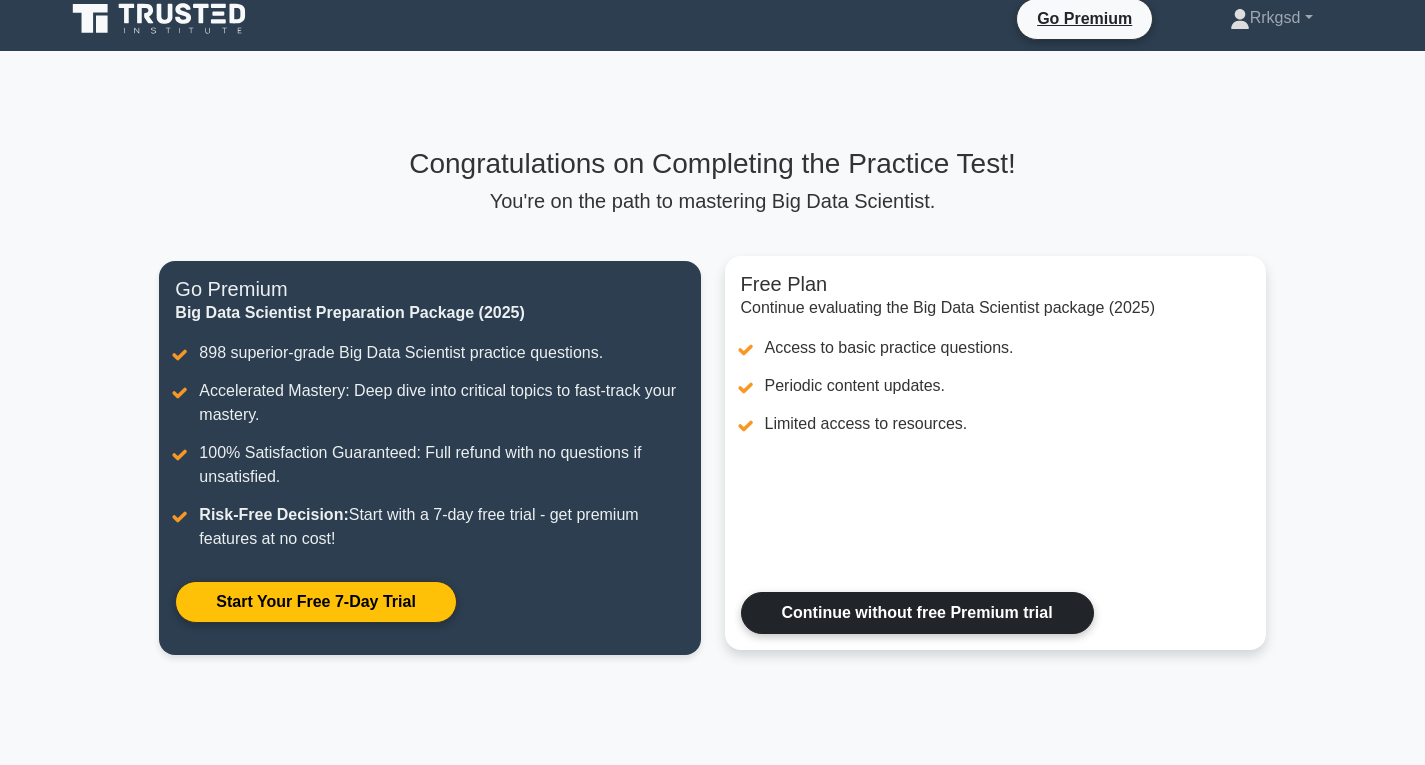 click on "Continue without free Premium trial" at bounding box center (917, 613) 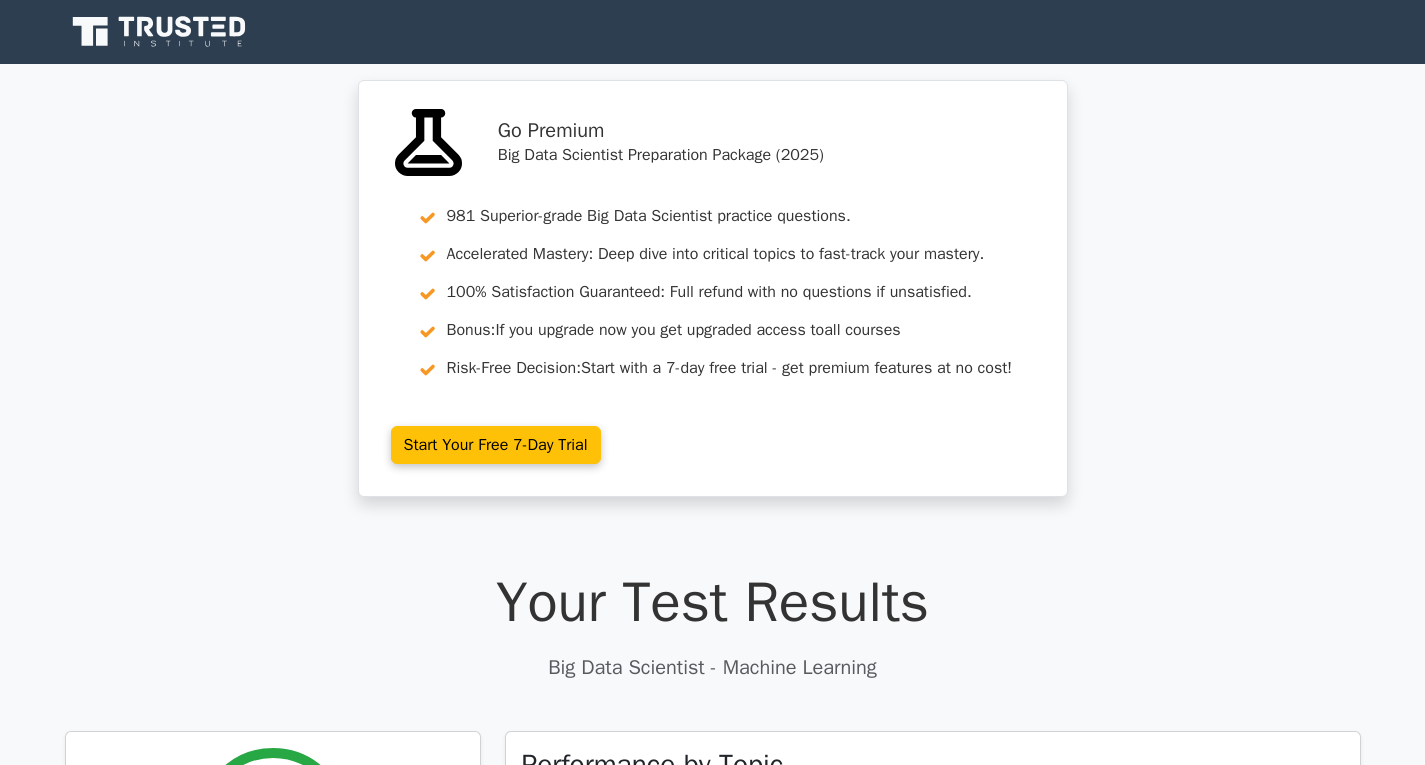 scroll, scrollTop: 0, scrollLeft: 0, axis: both 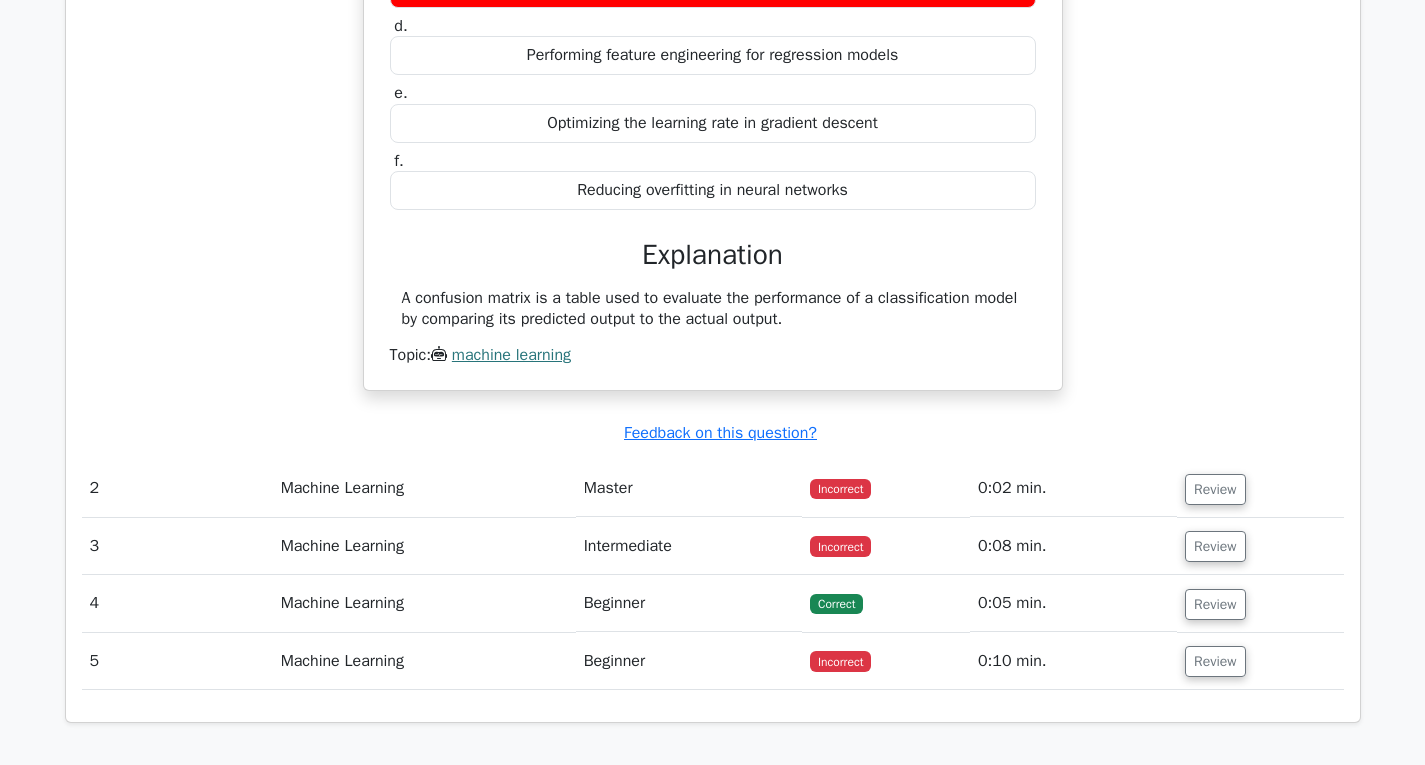 click on "Review" at bounding box center [1260, 488] 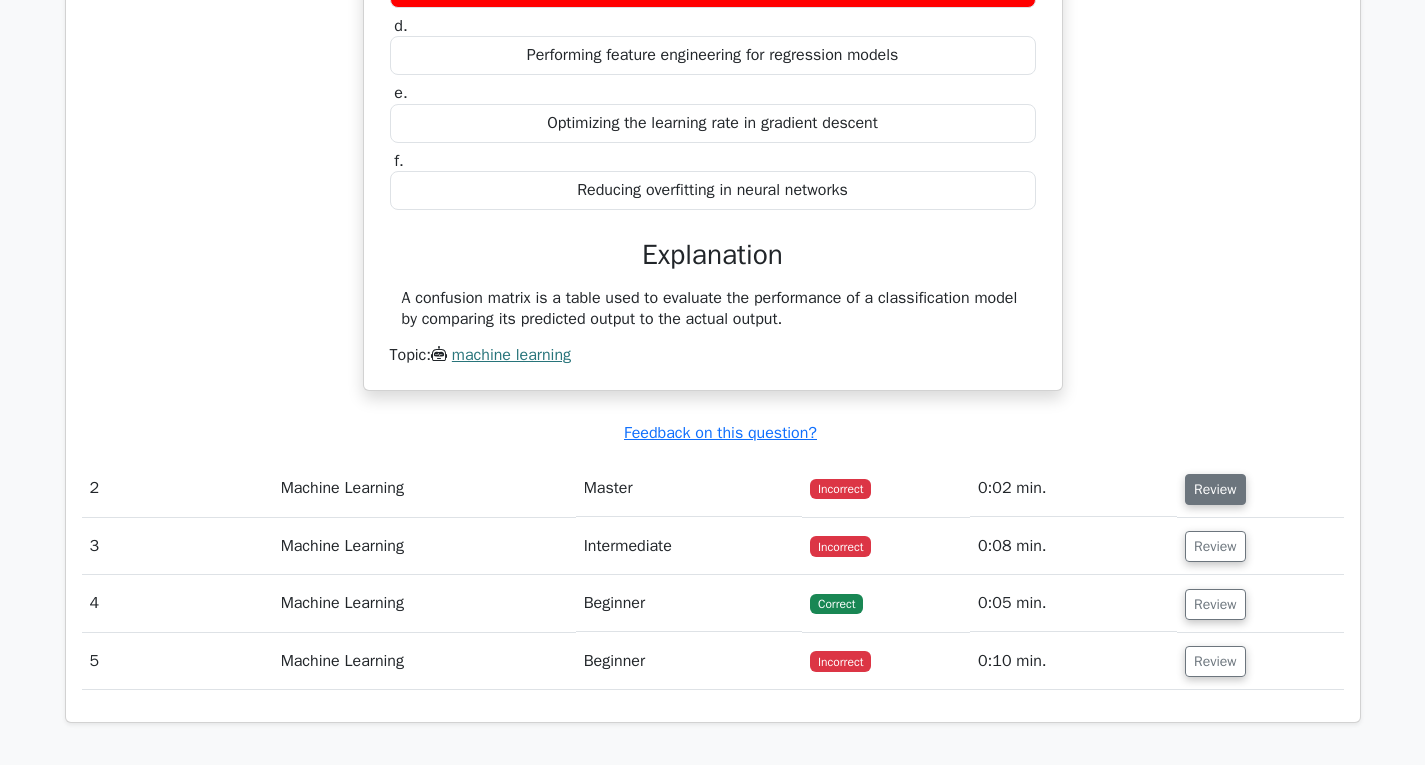 click on "Review" at bounding box center (1215, 489) 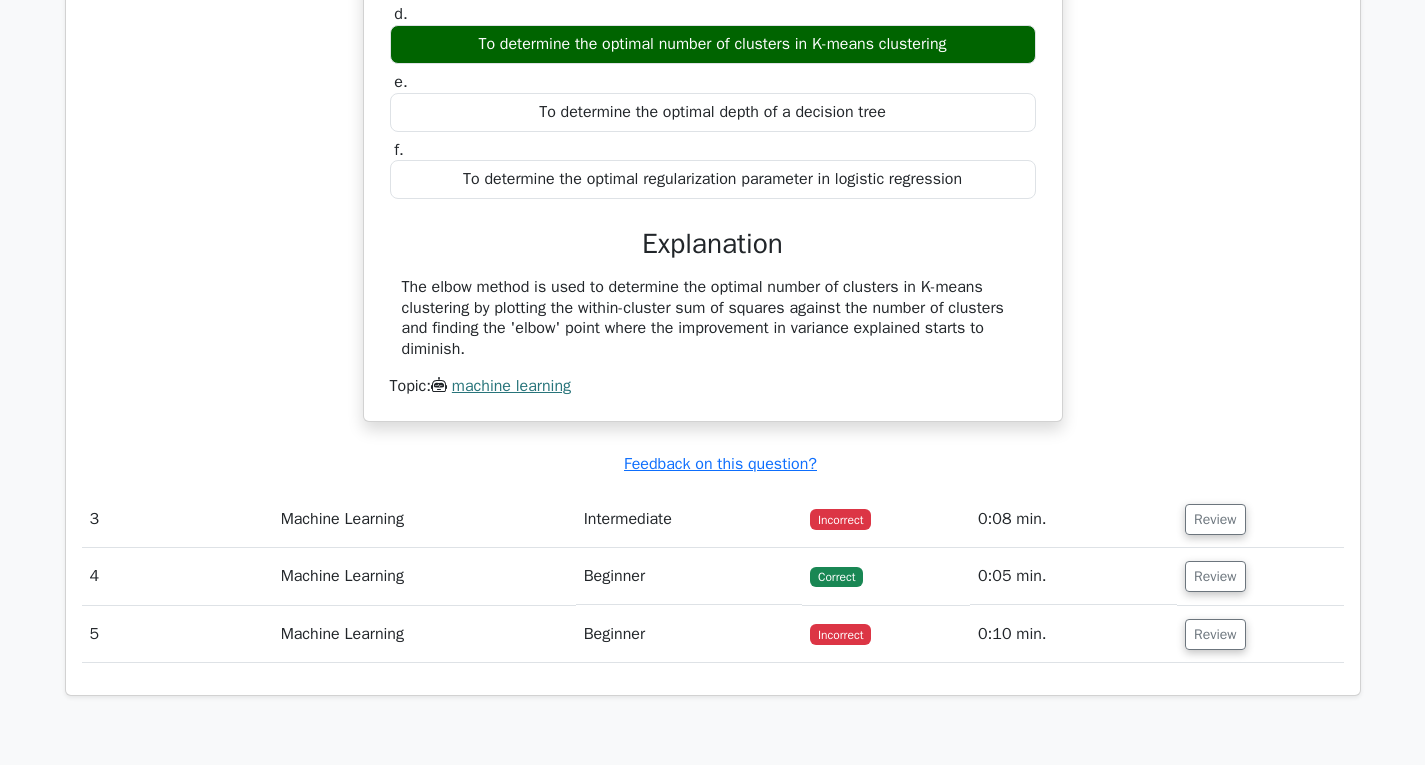 scroll, scrollTop: 2563, scrollLeft: 0, axis: vertical 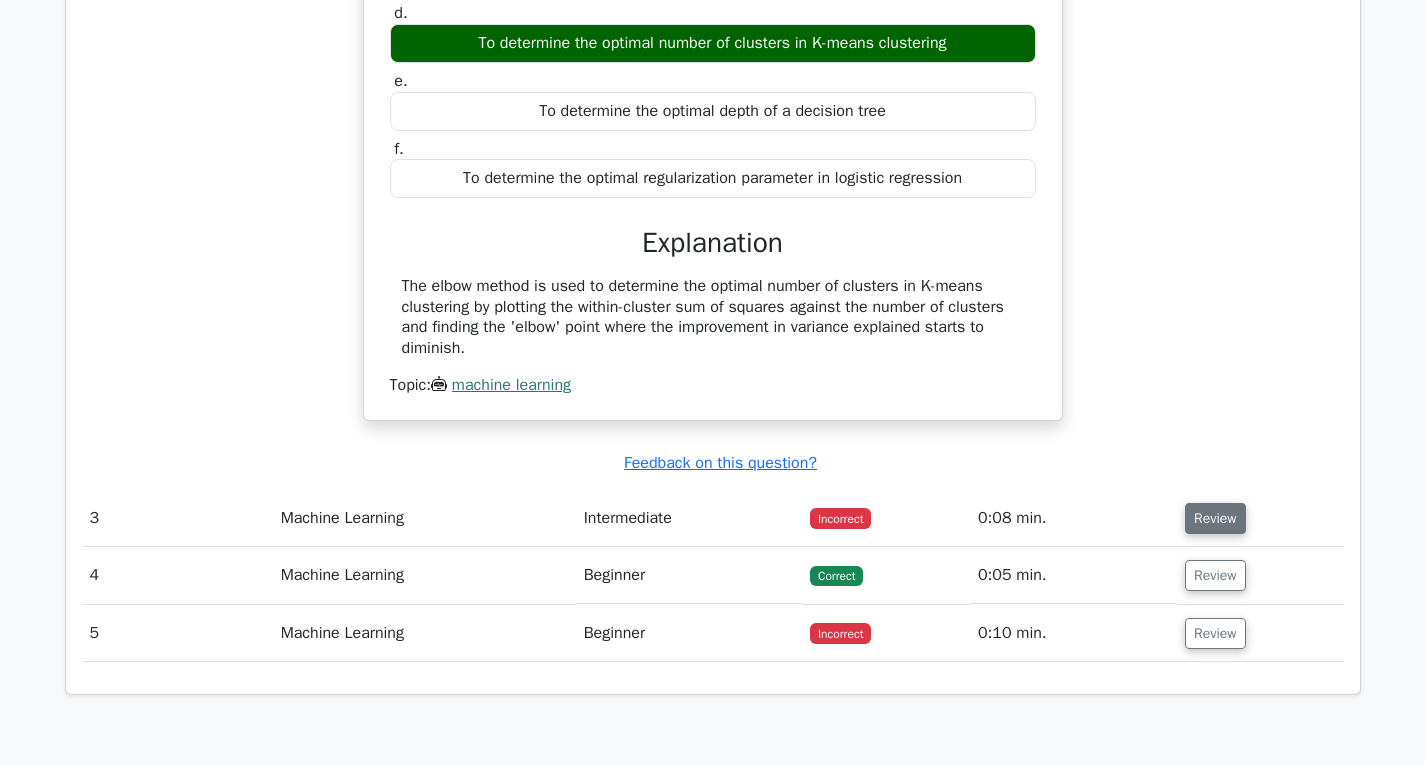 click on "Review" at bounding box center [1215, 518] 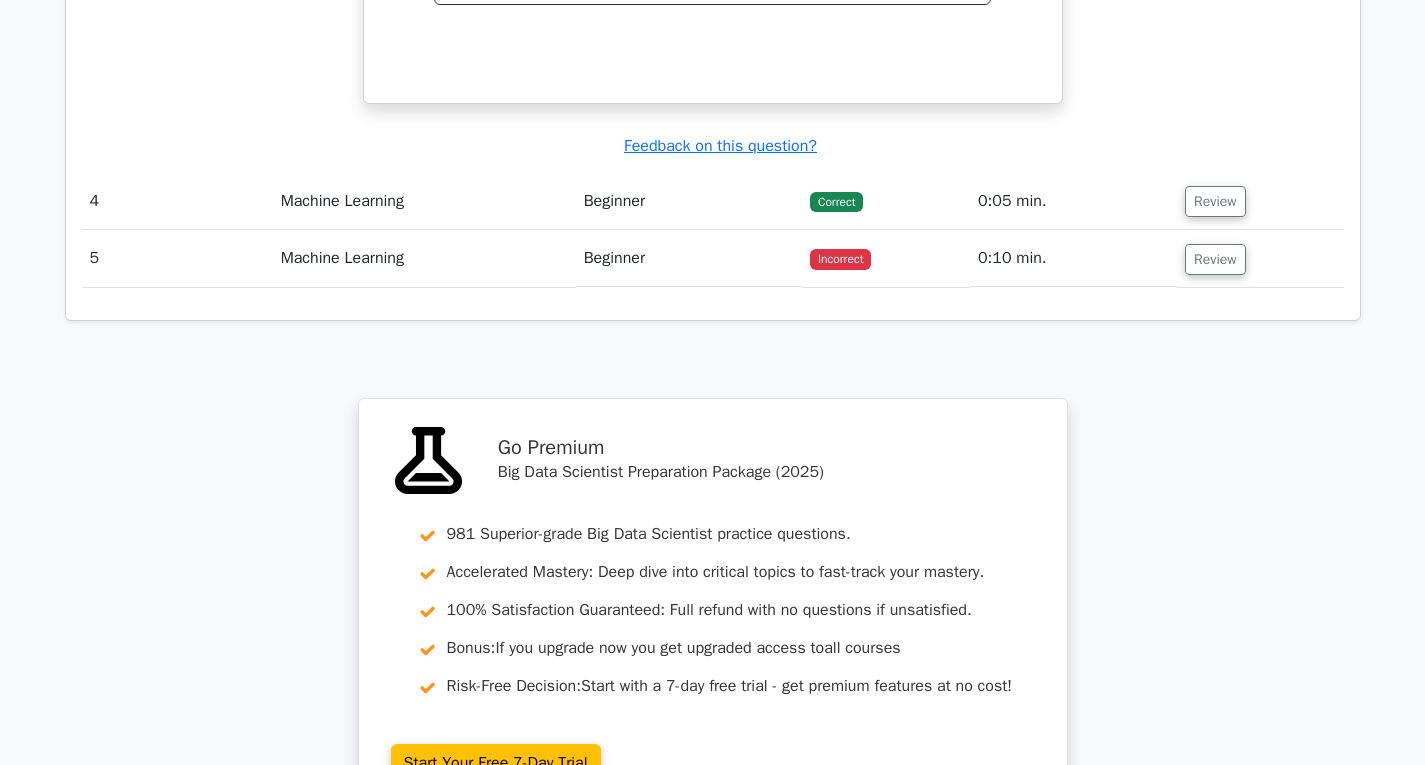scroll, scrollTop: 3881, scrollLeft: 0, axis: vertical 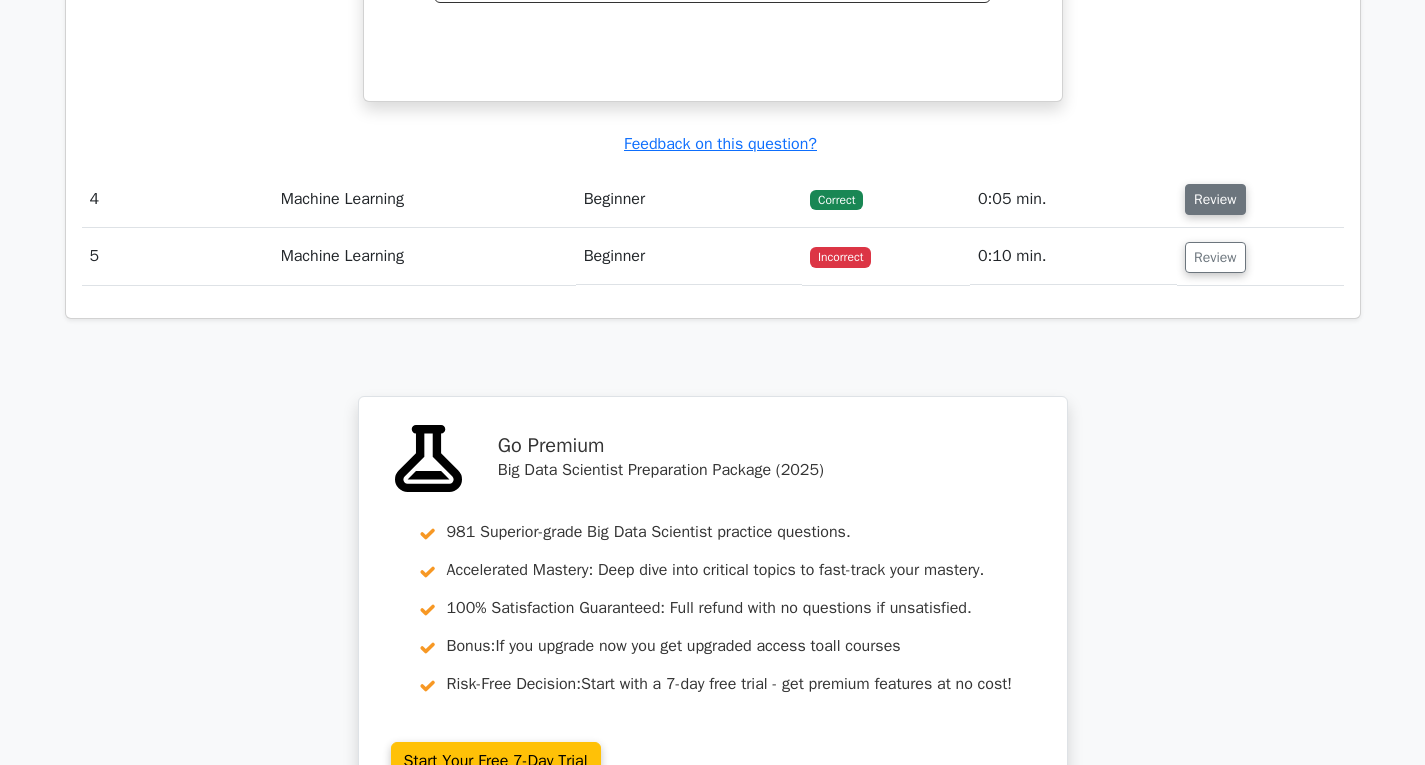 click on "Review" at bounding box center [1215, 199] 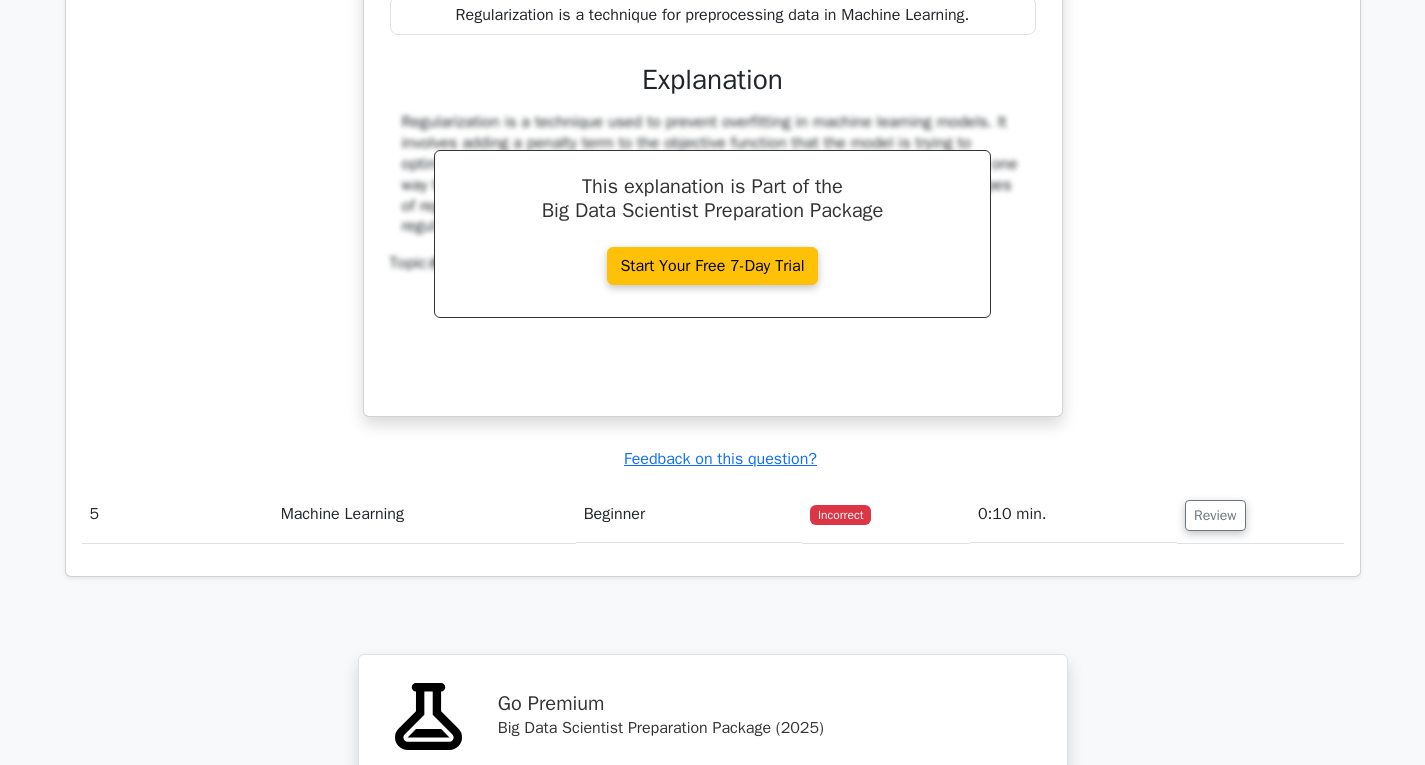 scroll, scrollTop: 4563, scrollLeft: 0, axis: vertical 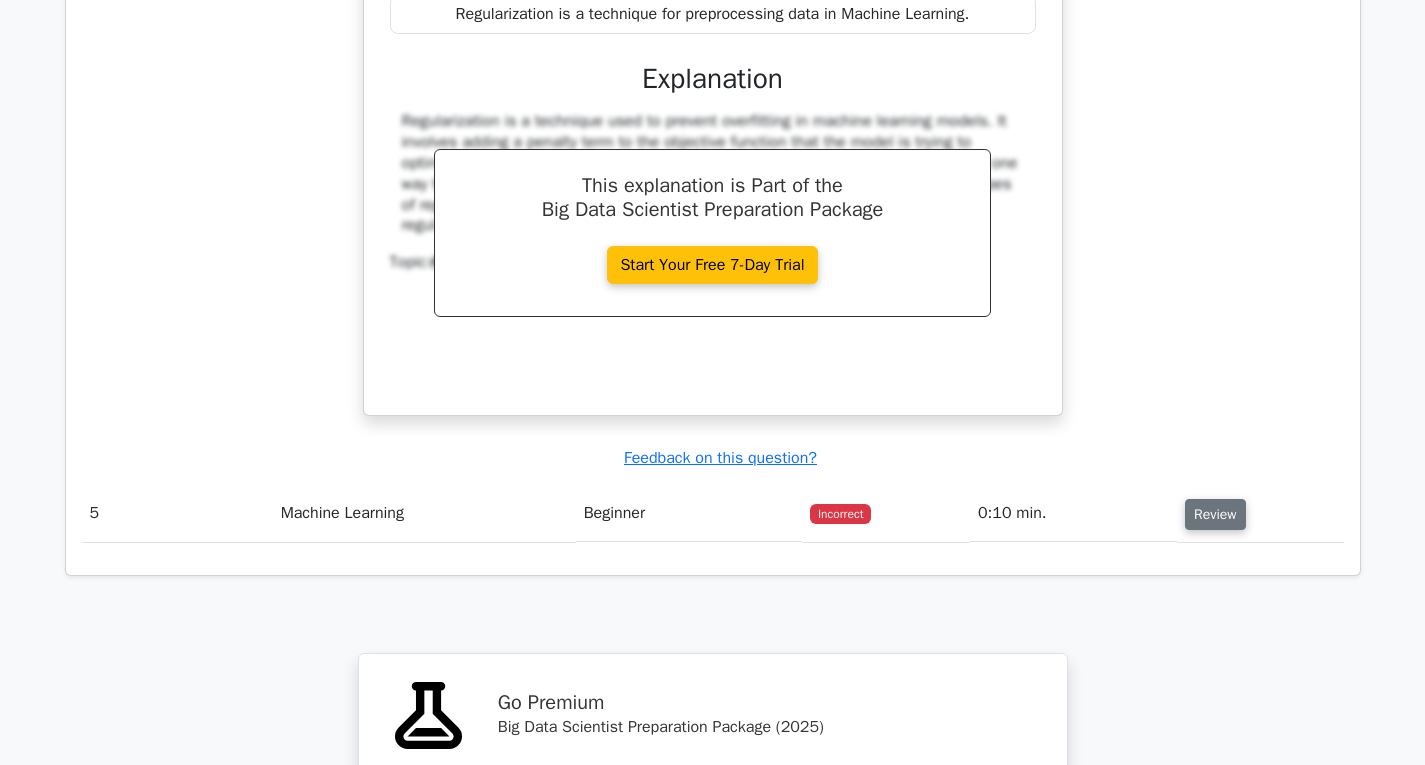click on "Review" at bounding box center [1215, 514] 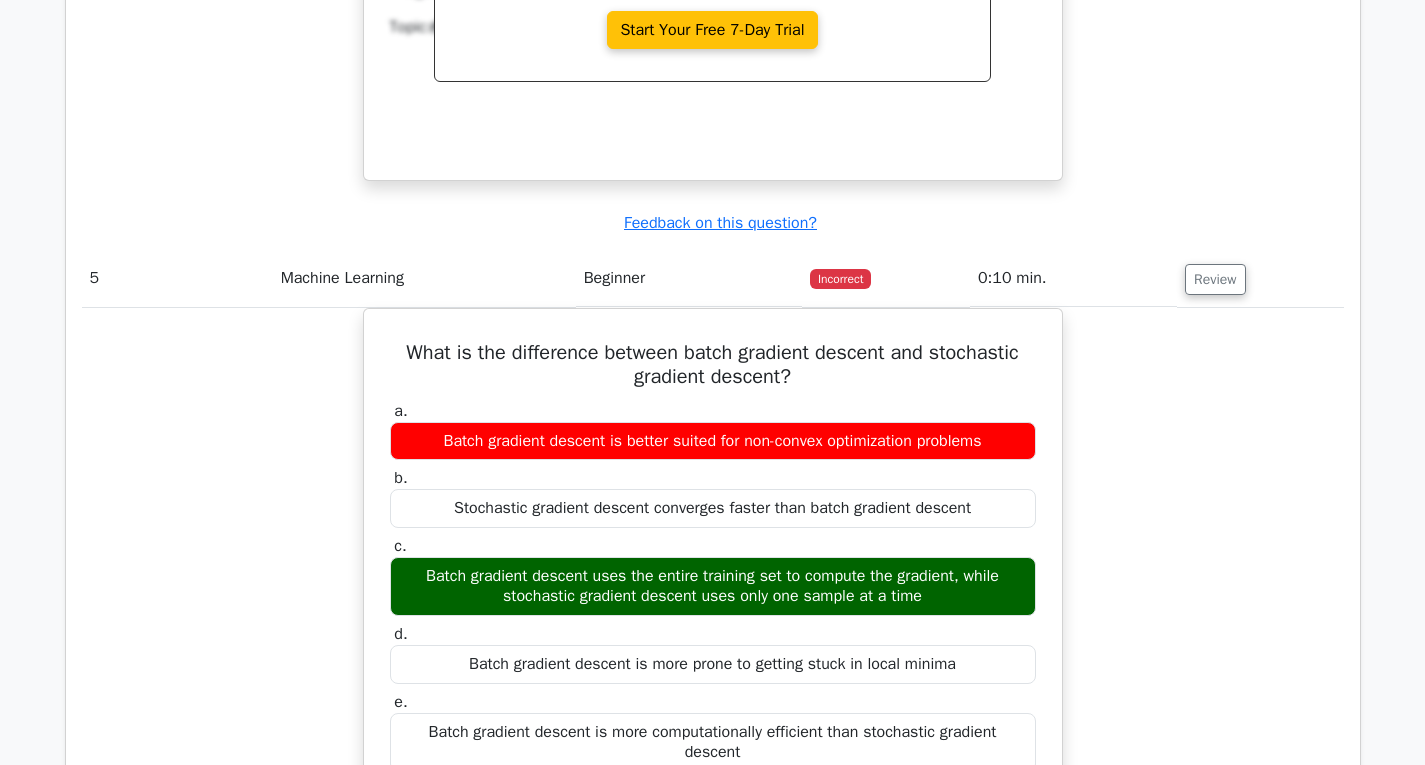 scroll, scrollTop: 4799, scrollLeft: 0, axis: vertical 